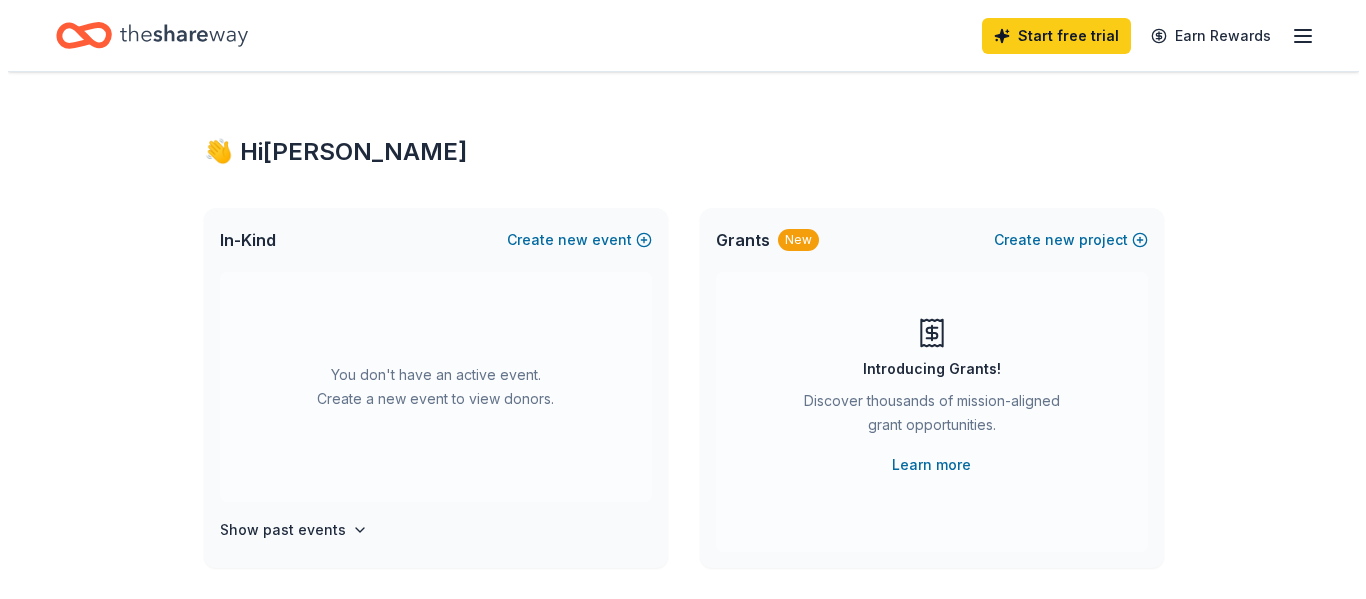 scroll, scrollTop: 0, scrollLeft: 0, axis: both 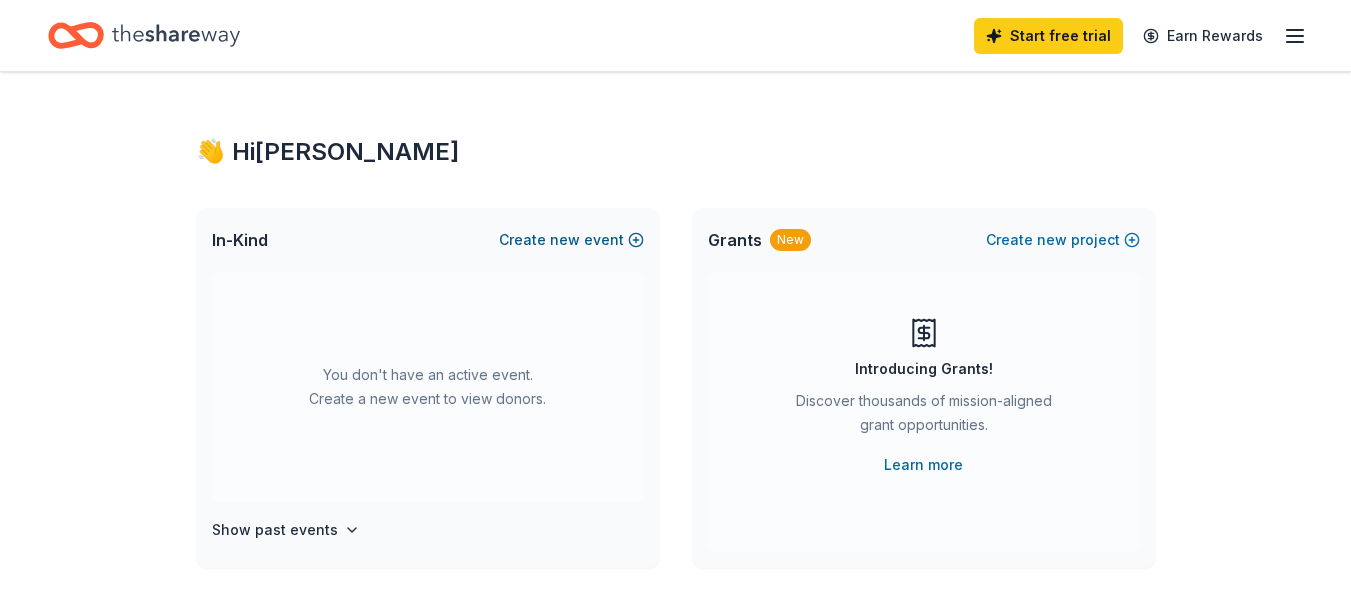 click on "new" at bounding box center [565, 240] 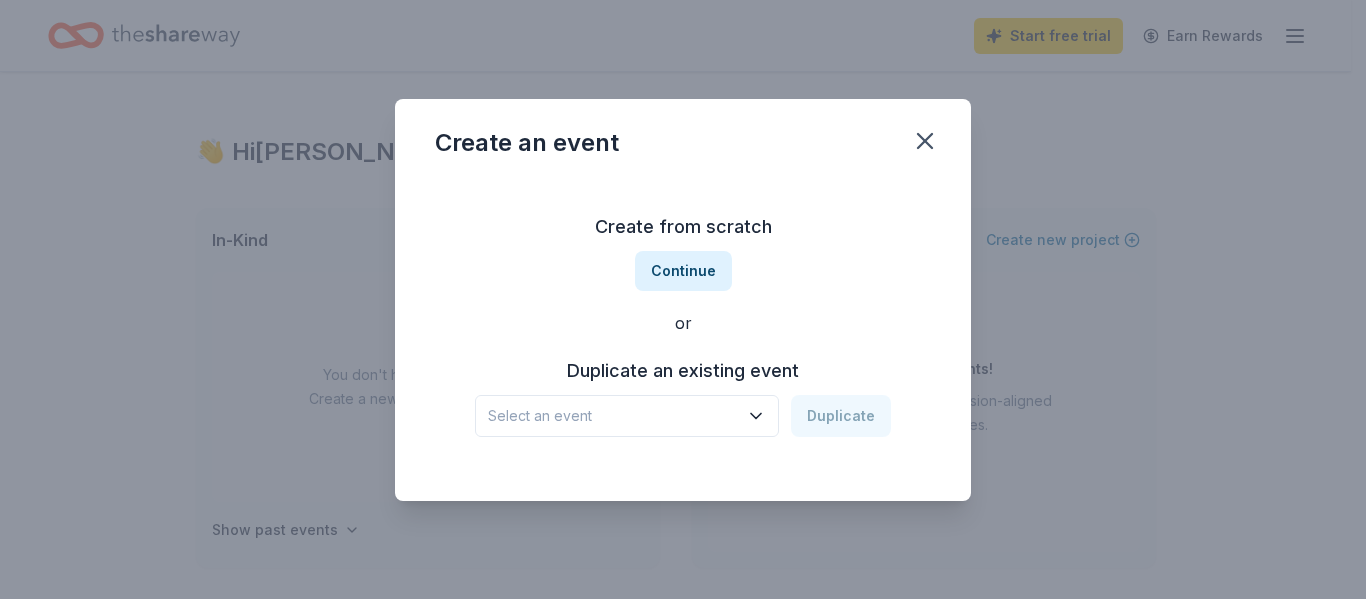 click 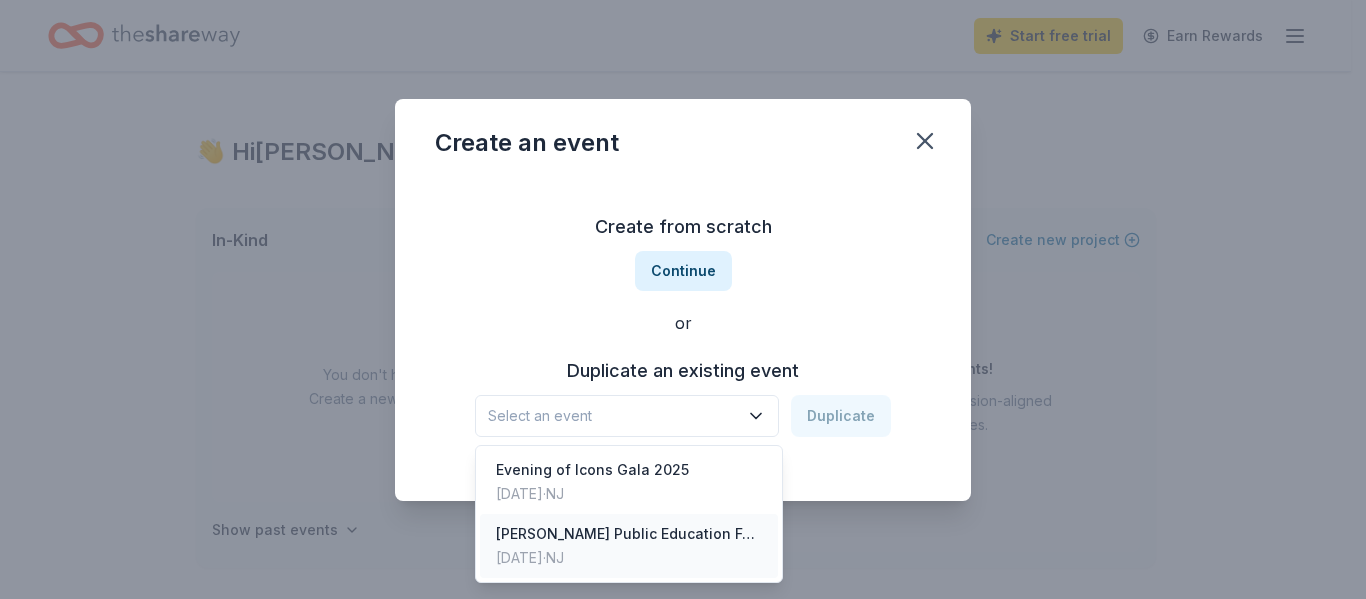 click on "[PERSON_NAME] Public Education Foundation Fall Gala 2024" at bounding box center (629, 534) 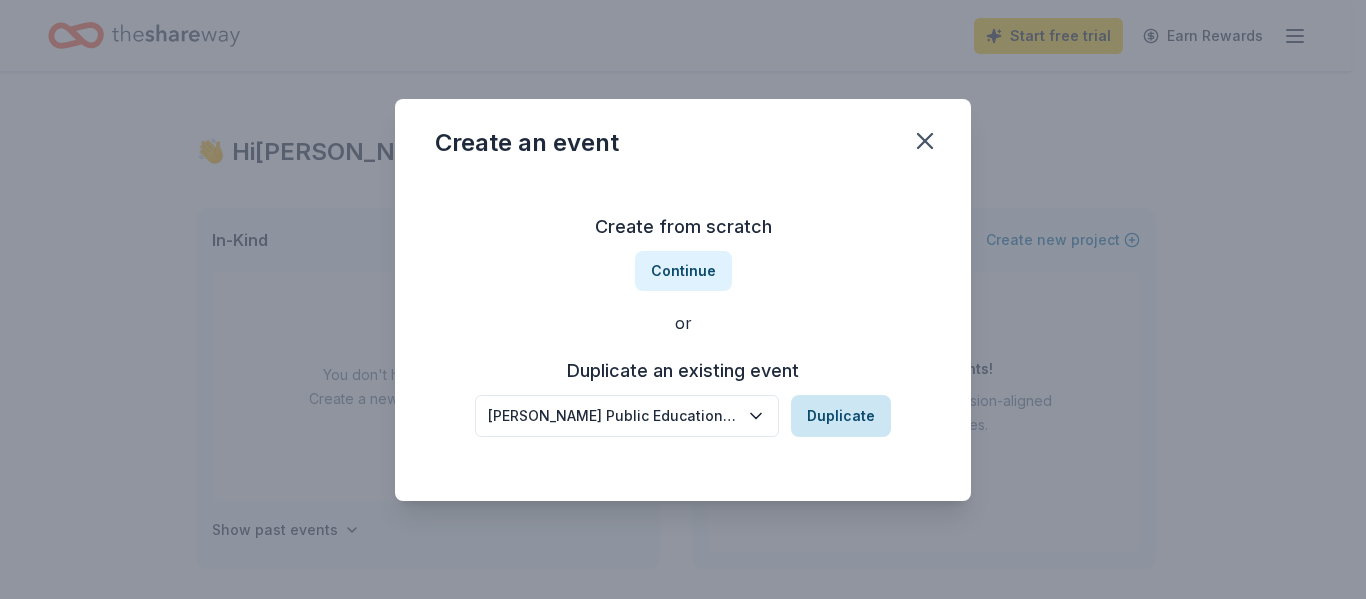click on "Duplicate" at bounding box center [841, 416] 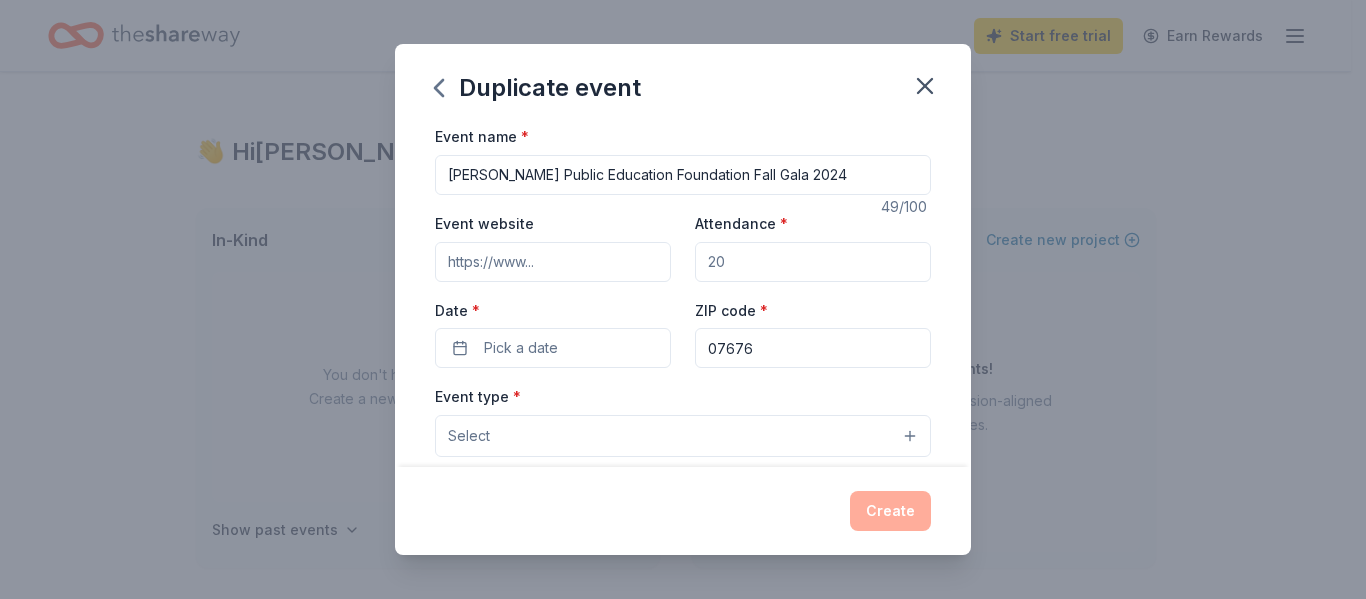 click on "[PERSON_NAME] Public Education Foundation Fall Gala 2024" at bounding box center [683, 175] 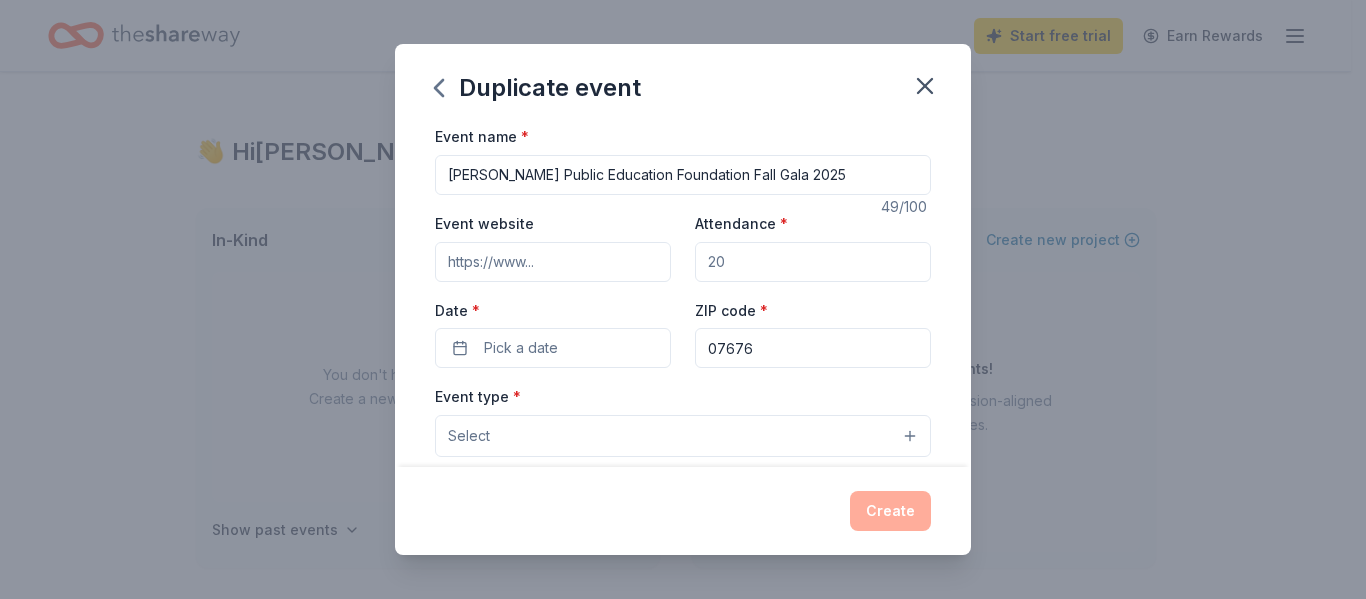 type on "[PERSON_NAME] Public Education Foundation Fall Gala 2025" 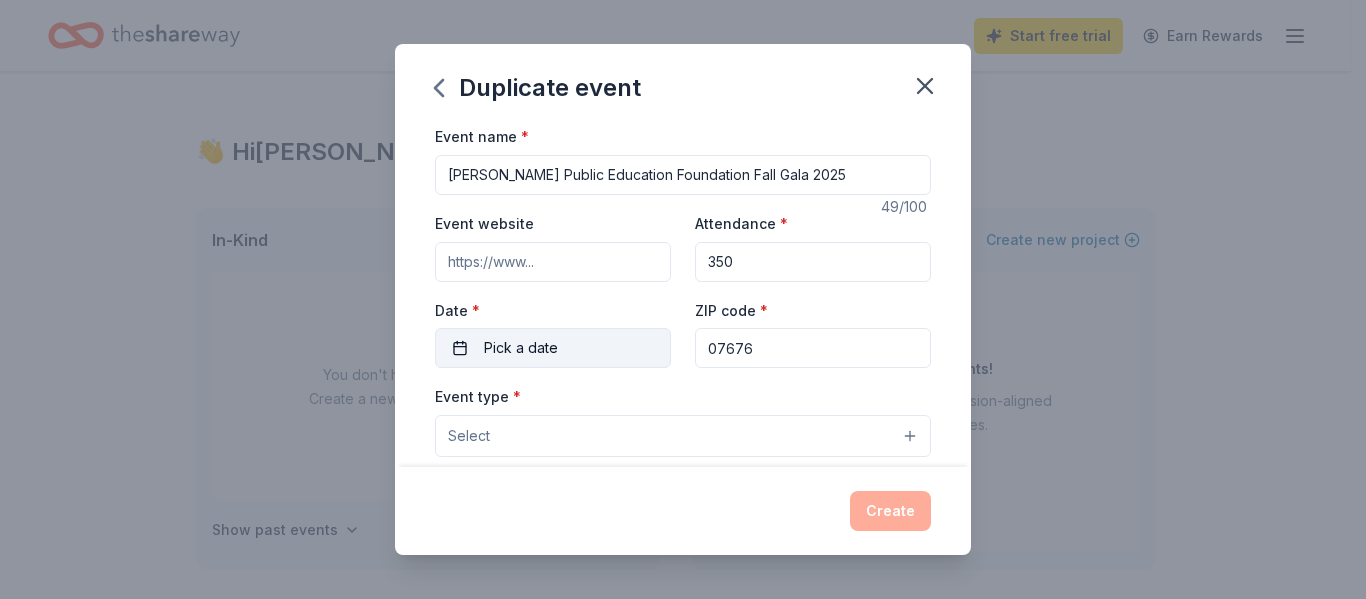 type on "350" 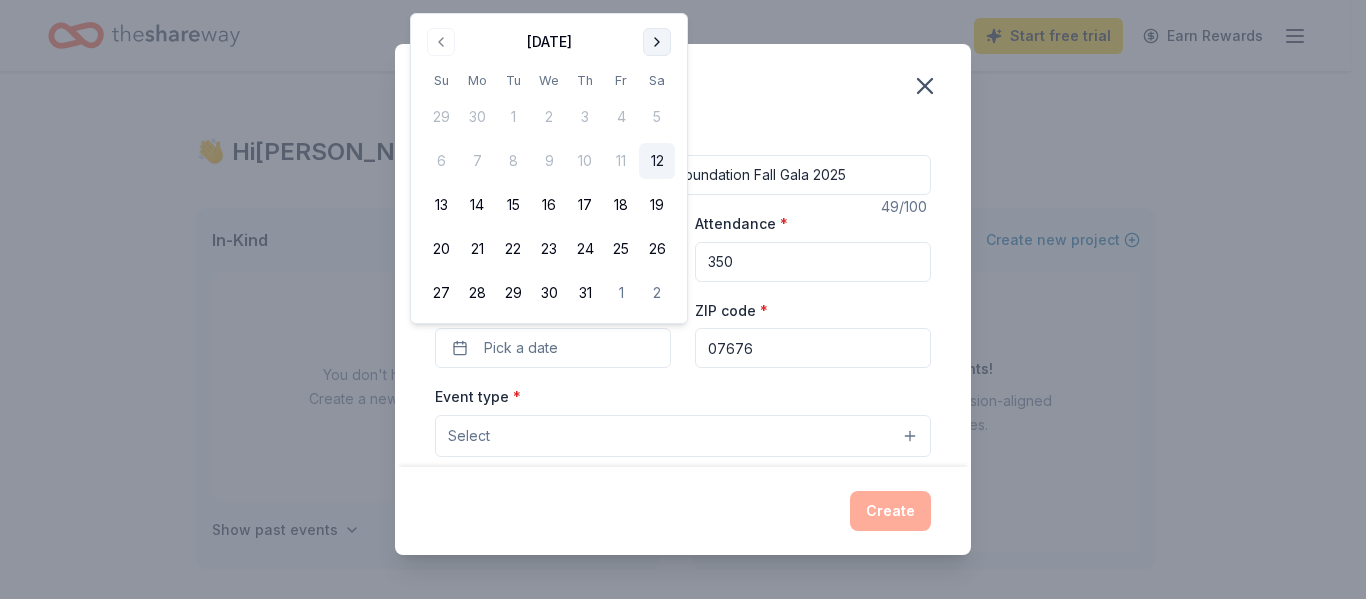 click at bounding box center [657, 42] 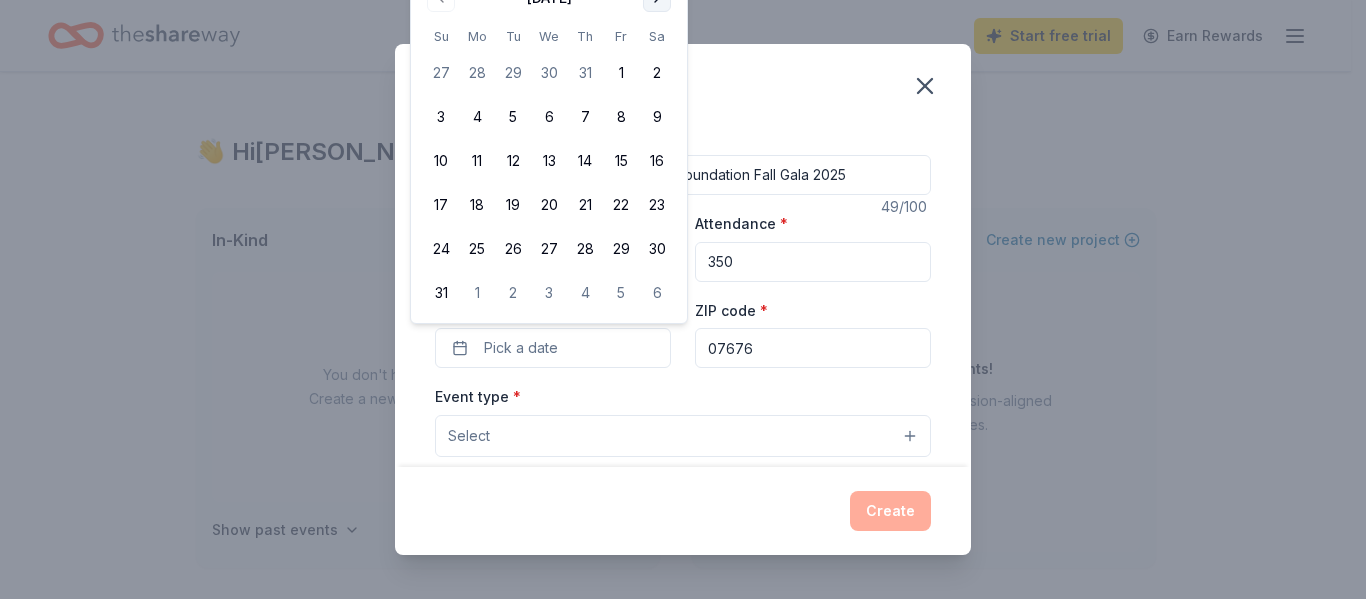 click at bounding box center [657, -2] 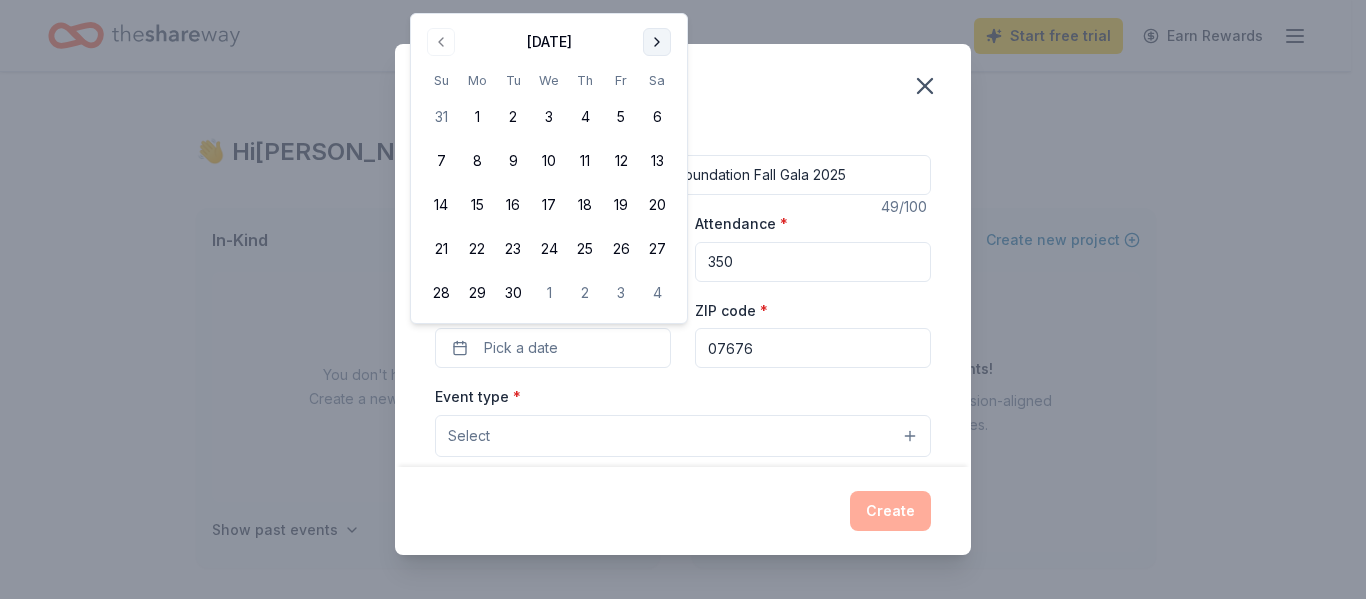 click at bounding box center (657, 42) 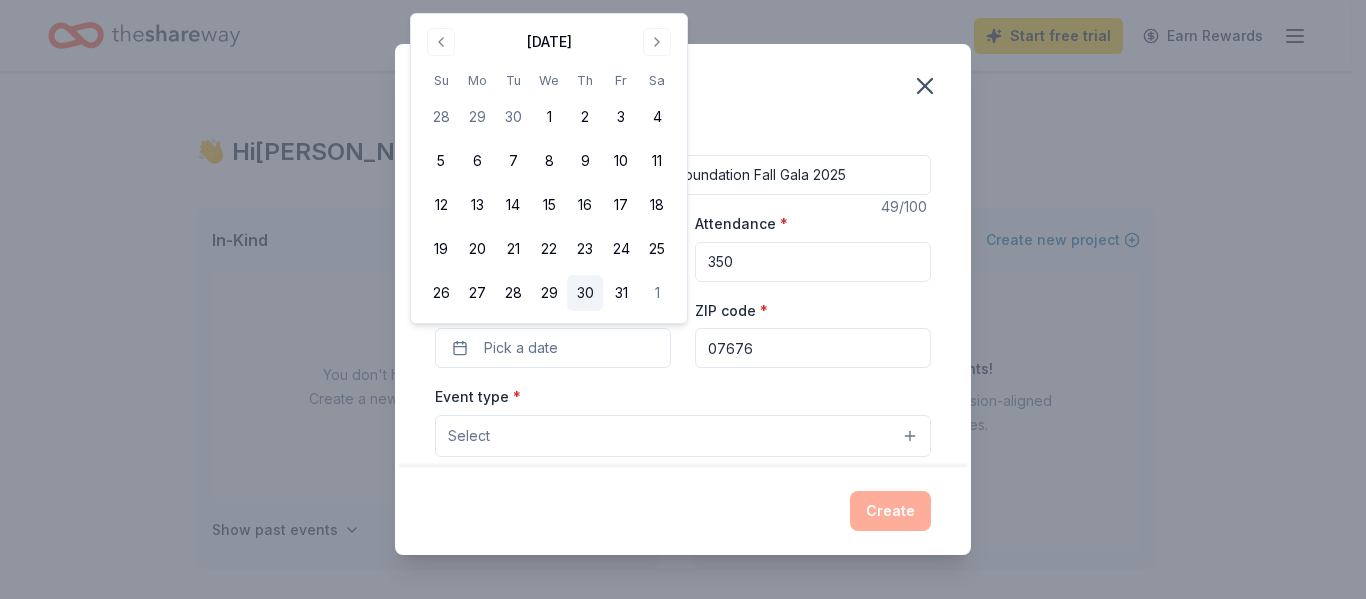 click on "30" at bounding box center [585, 293] 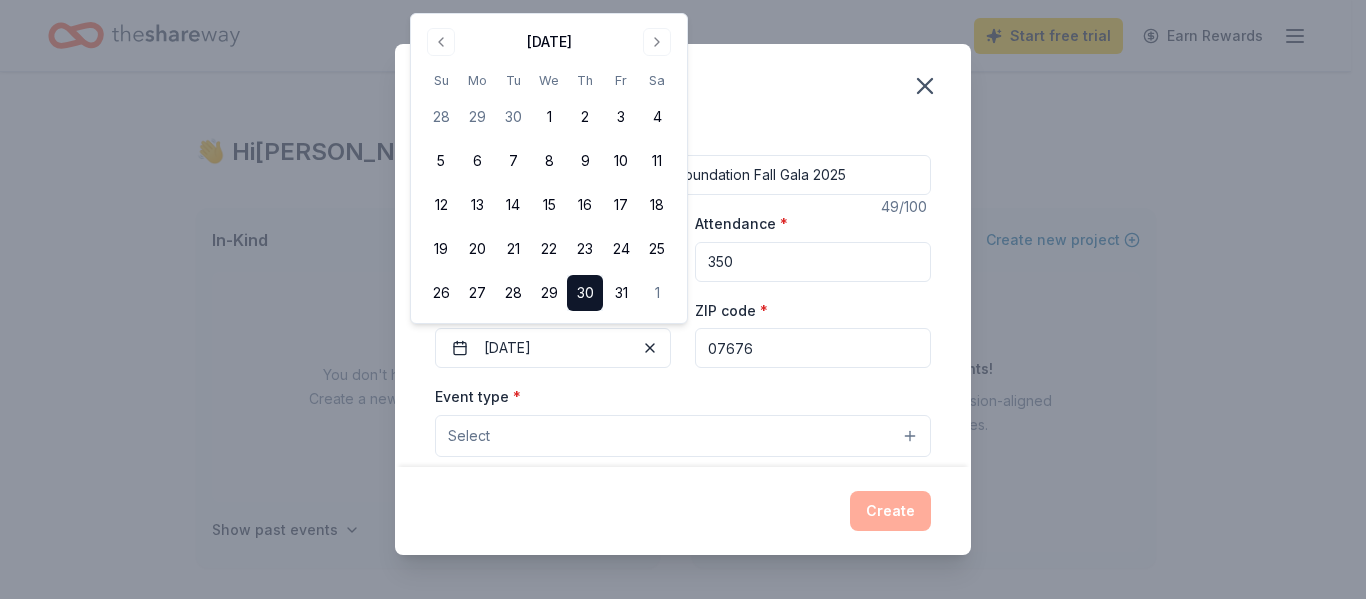 click on "Select" at bounding box center (683, 436) 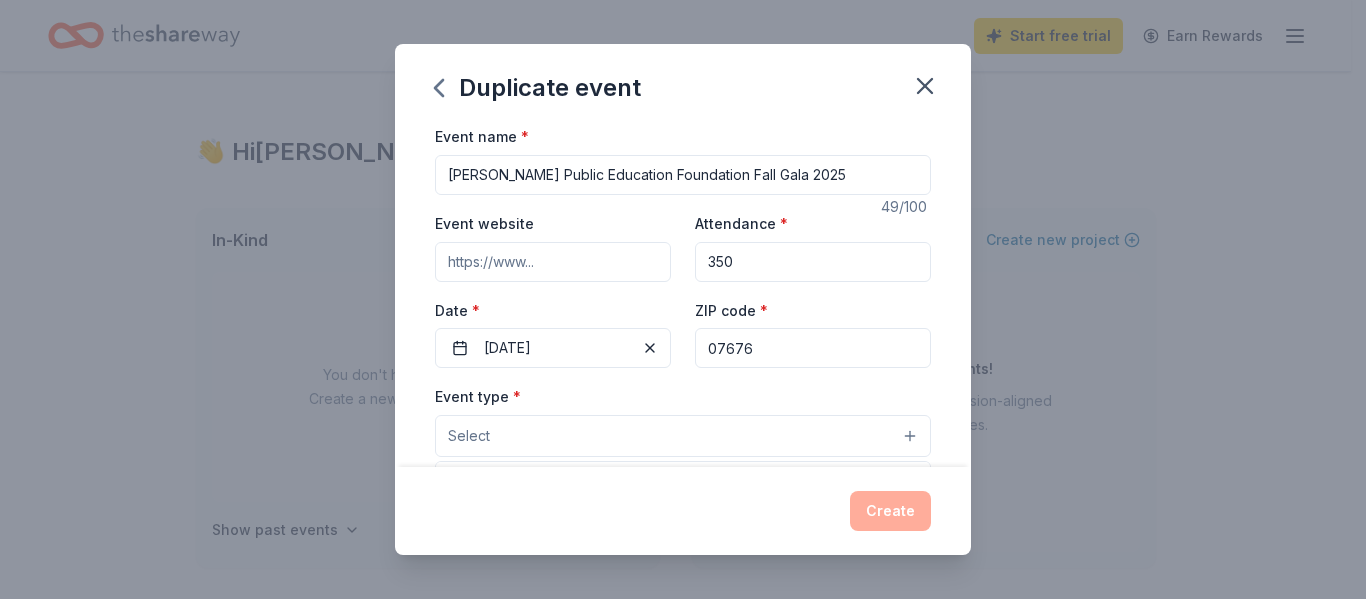 click on "Select" at bounding box center (683, 436) 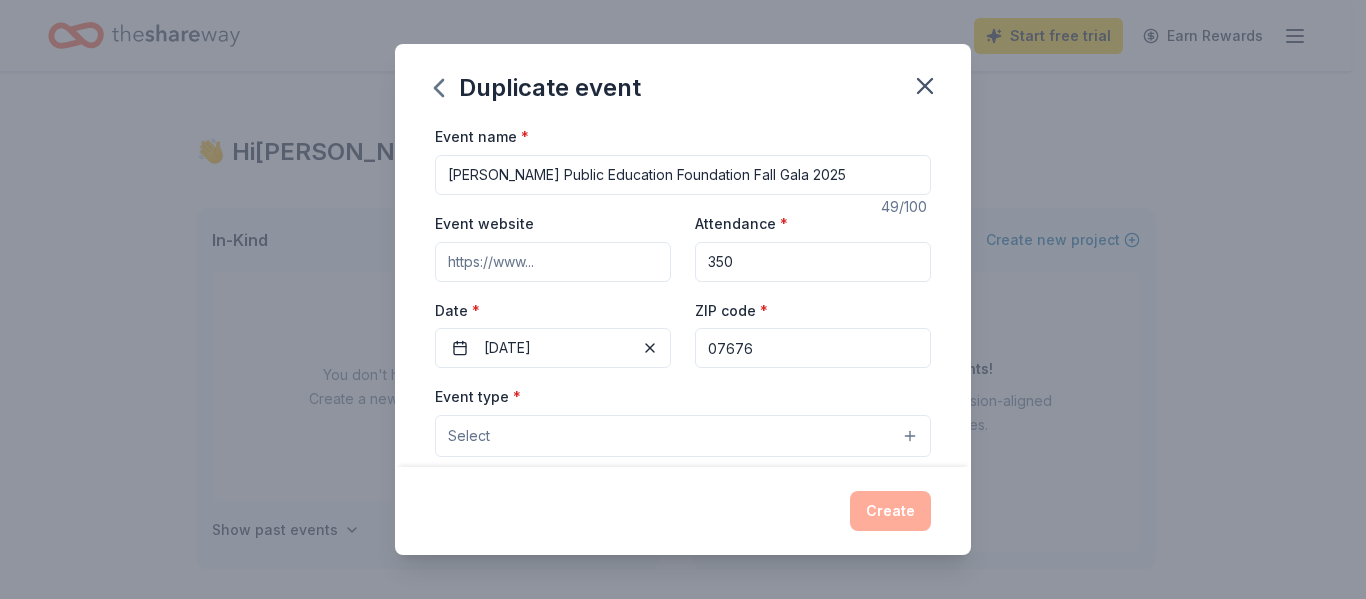 click on "Select" at bounding box center (683, 436) 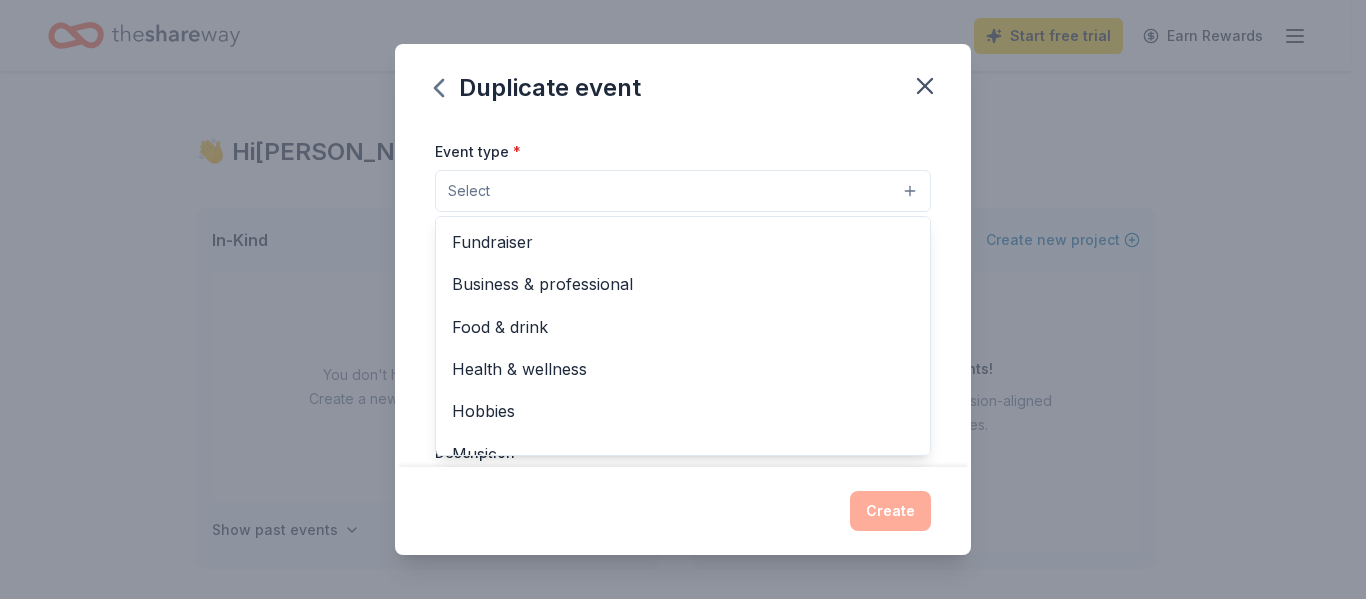 scroll, scrollTop: 264, scrollLeft: 0, axis: vertical 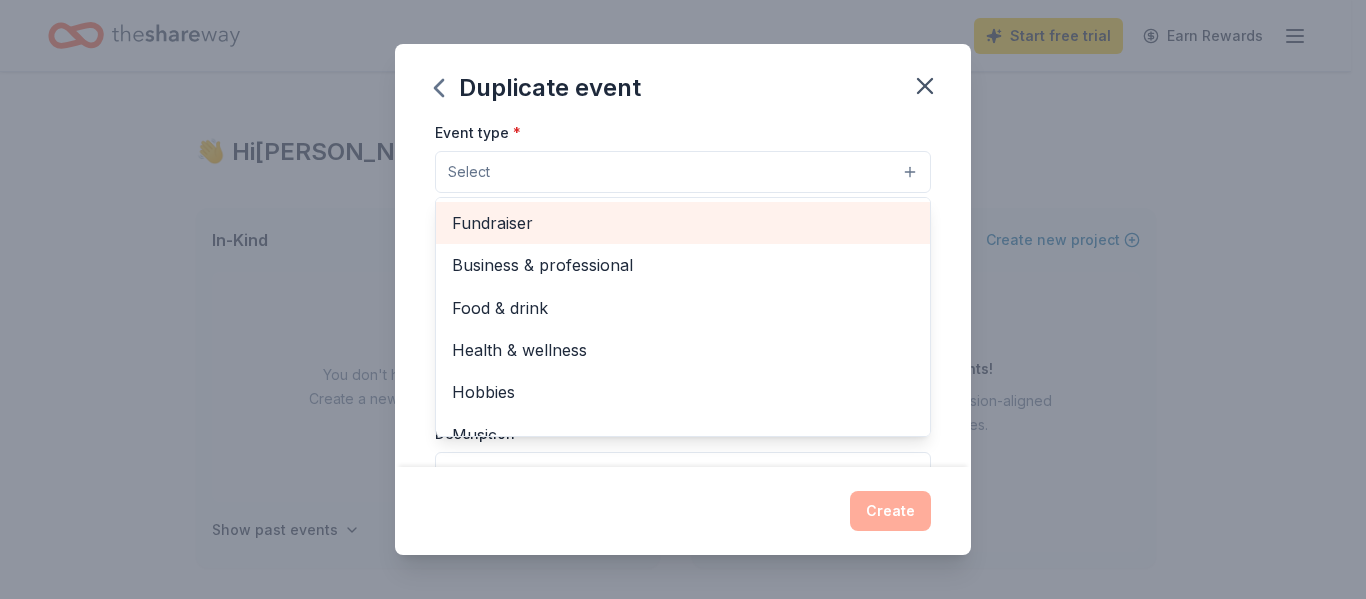 click on "Fundraiser" at bounding box center (683, 223) 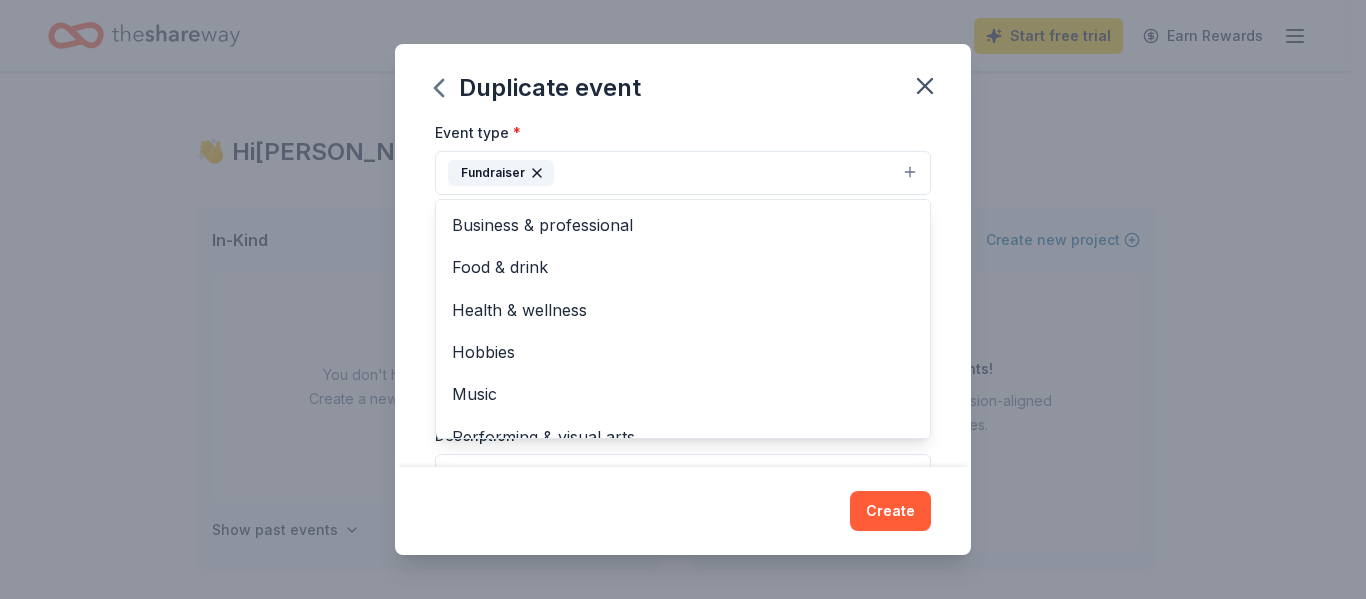 click on "Event name * [PERSON_NAME] Public Education Foundation Fall Gala 2025 49 /100 Event website Attendance * 350 Date * [DATE] ZIP code * 07676 Event type * Fundraiser Business & professional Food & drink Health & wellness Hobbies Music Performing & visual arts Demographic Select We use this information to help brands find events with their target demographic to sponsor their products. Mailing address Apt/unit Description What are you looking for? * Auction & raffle Meals Snacks Desserts Alcohol Beverages Send me reminders Email me reminders of donor application deadlines Recurring event Copy donors Saved Applied Approved Received Declined Not interested All copied donors will be given "saved" status in your new event. Companies that are no longer donating will not be copied." at bounding box center (683, 295) 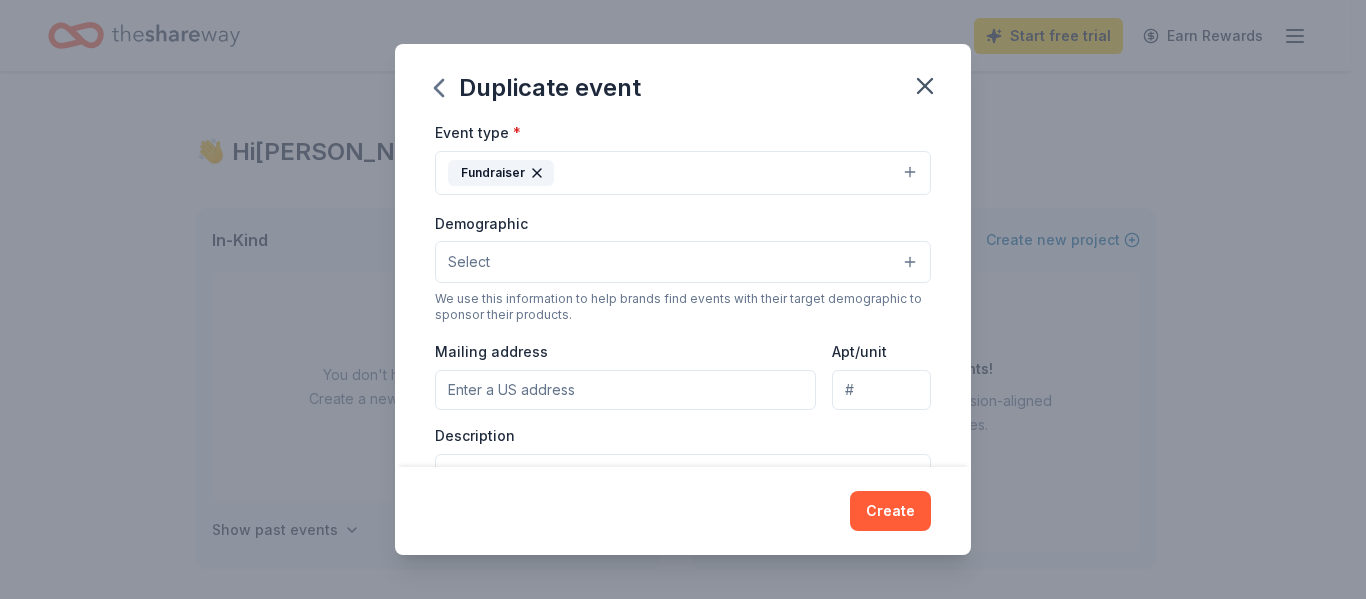 click on "Select" at bounding box center [683, 262] 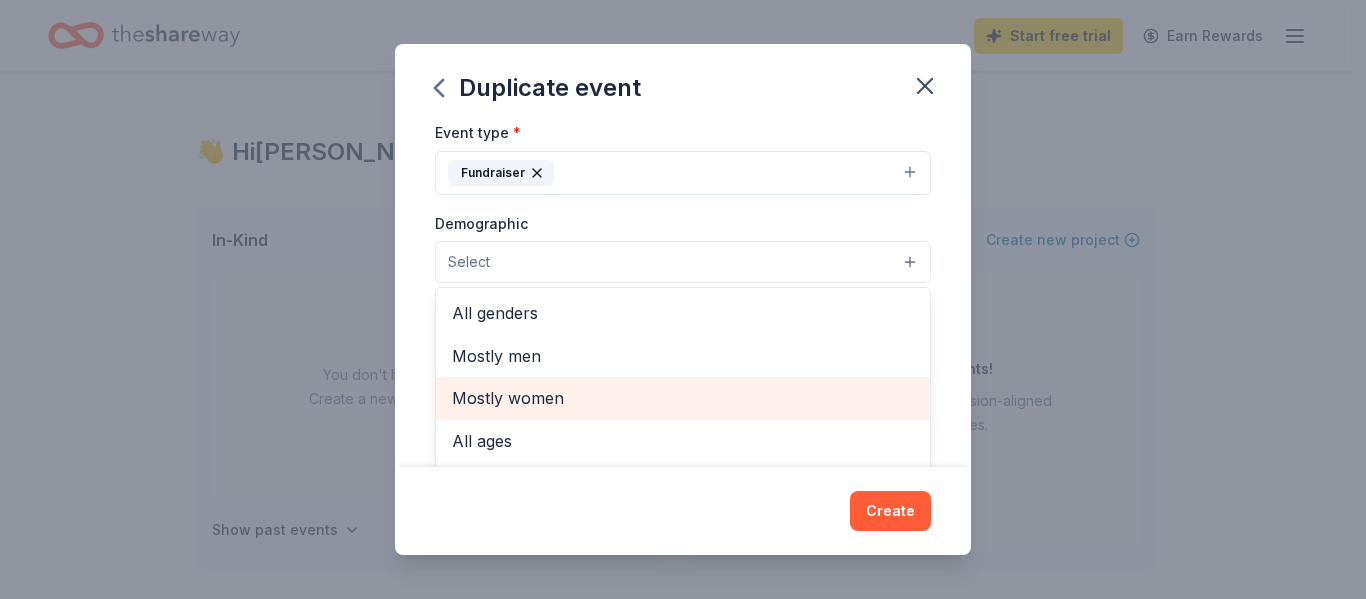 click on "Mostly women" at bounding box center (683, 398) 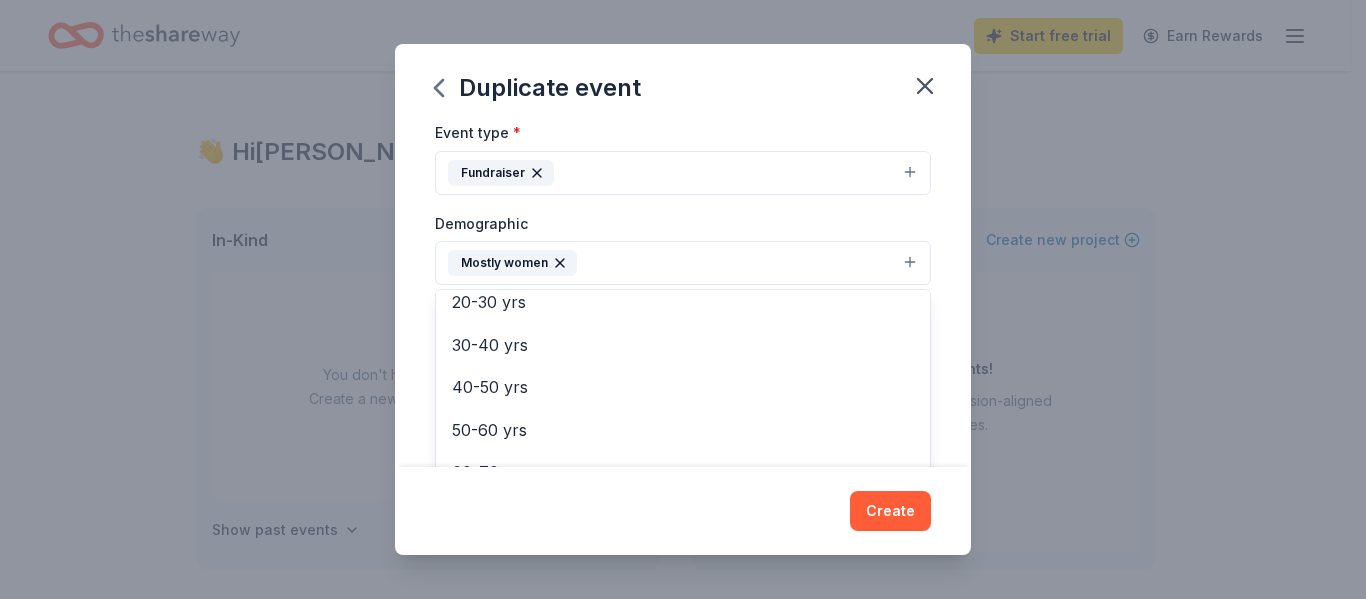 scroll, scrollTop: 228, scrollLeft: 0, axis: vertical 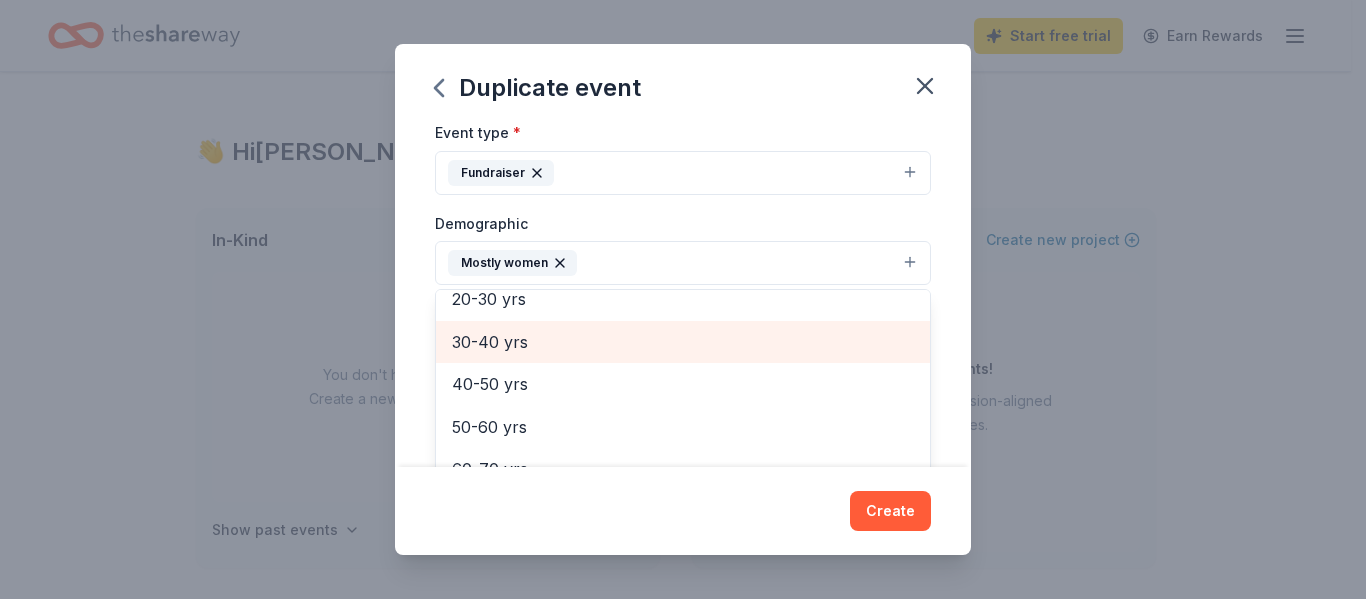 click on "30-40 yrs" at bounding box center (683, 342) 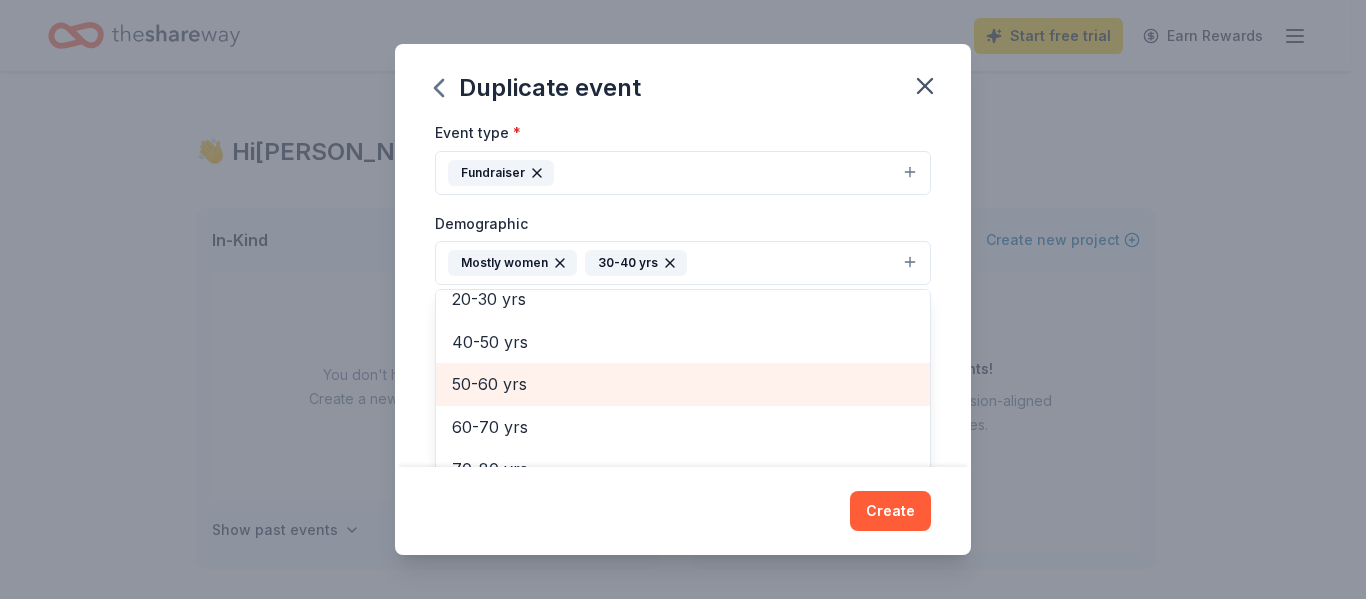 click on "50-60 yrs" at bounding box center (683, 384) 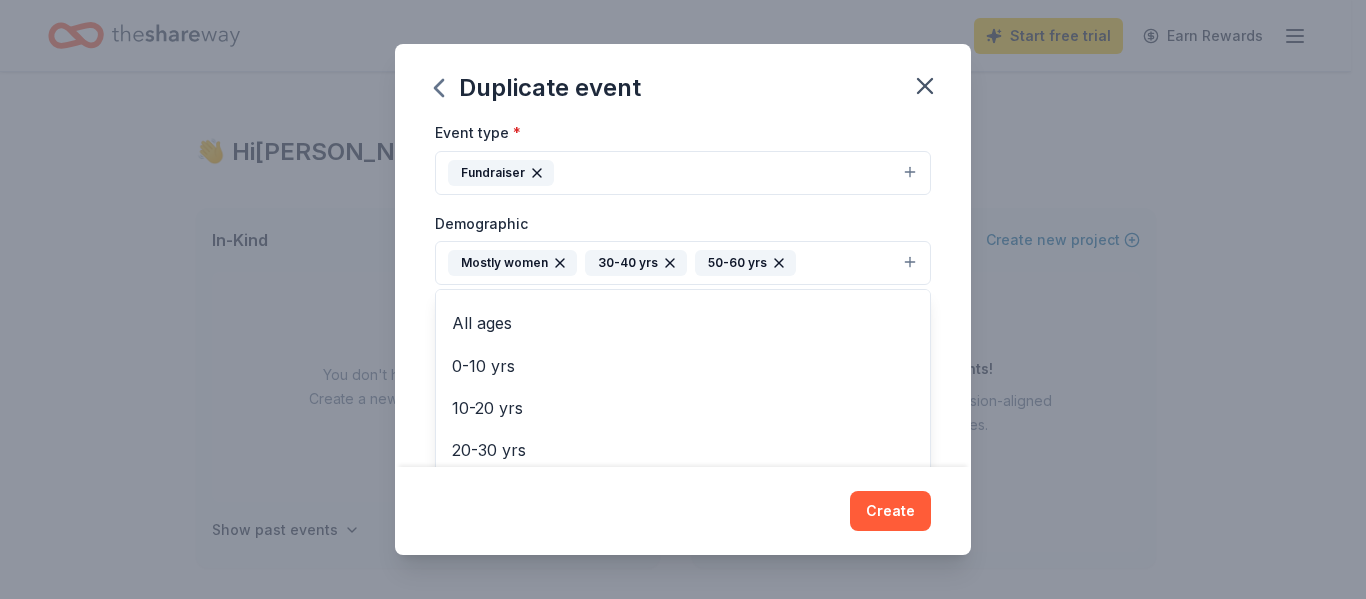 scroll, scrollTop: 0, scrollLeft: 0, axis: both 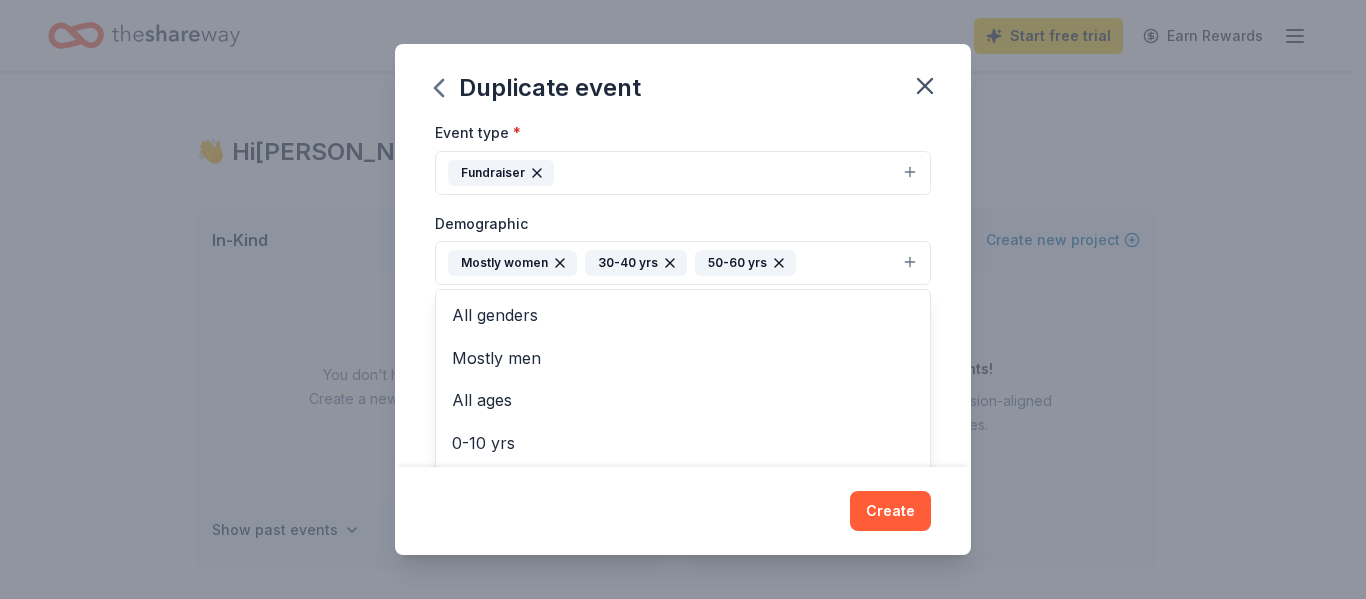 click on "Event name * [PERSON_NAME] Public Education Foundation Fall Gala 2025 49 /100 Event website Attendance * 350 Date * [DATE] ZIP code * 07676 Event type * Fundraiser Demographic Mostly women 30-40 yrs 50-60 yrs All genders Mostly men All ages [DEMOGRAPHIC_DATA] yrs 10-20 yrs 20-30 yrs 40-50 yrs 60-70 yrs 70-80 yrs 80+ yrs We use this information to help brands find events with their target demographic to sponsor their products. Mailing address Apt/unit Description What are you looking for? * Auction & raffle Meals Snacks Desserts Alcohol Beverages Send me reminders Email me reminders of donor application deadlines Recurring event Copy donors Saved Applied Approved Received Declined Not interested All copied donors will be given "saved" status in your new event. Companies that are no longer donating will not be copied." at bounding box center (683, 295) 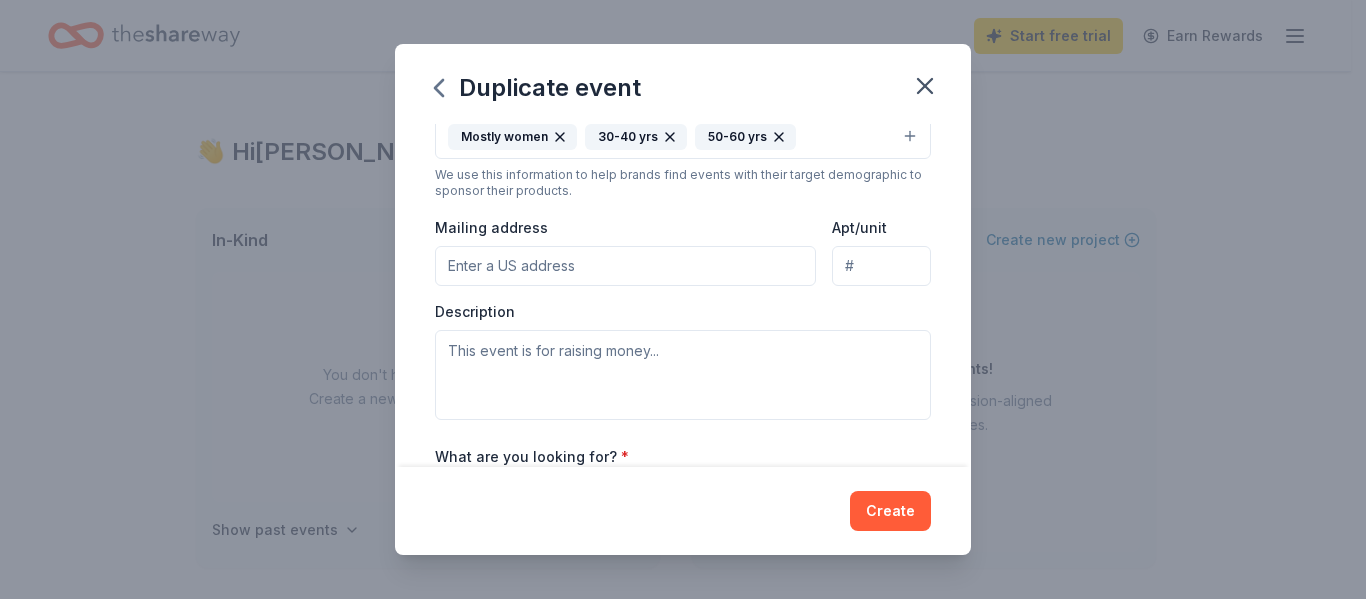 scroll, scrollTop: 406, scrollLeft: 0, axis: vertical 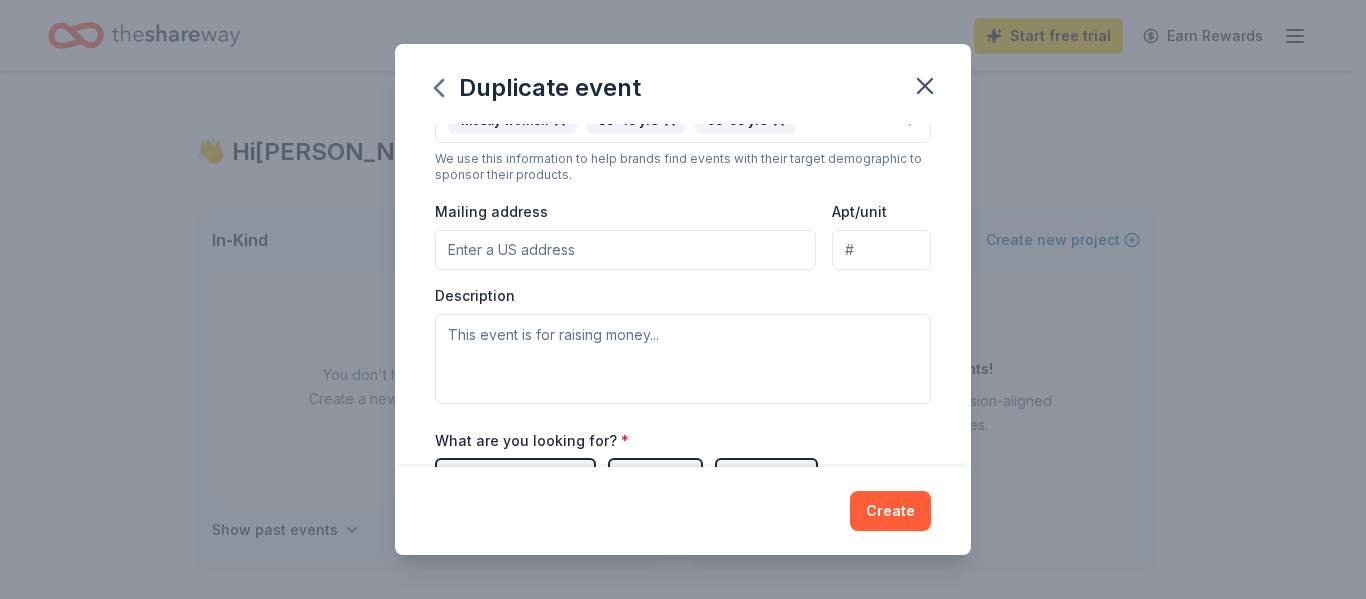 click on "Mailing address" at bounding box center (625, 250) 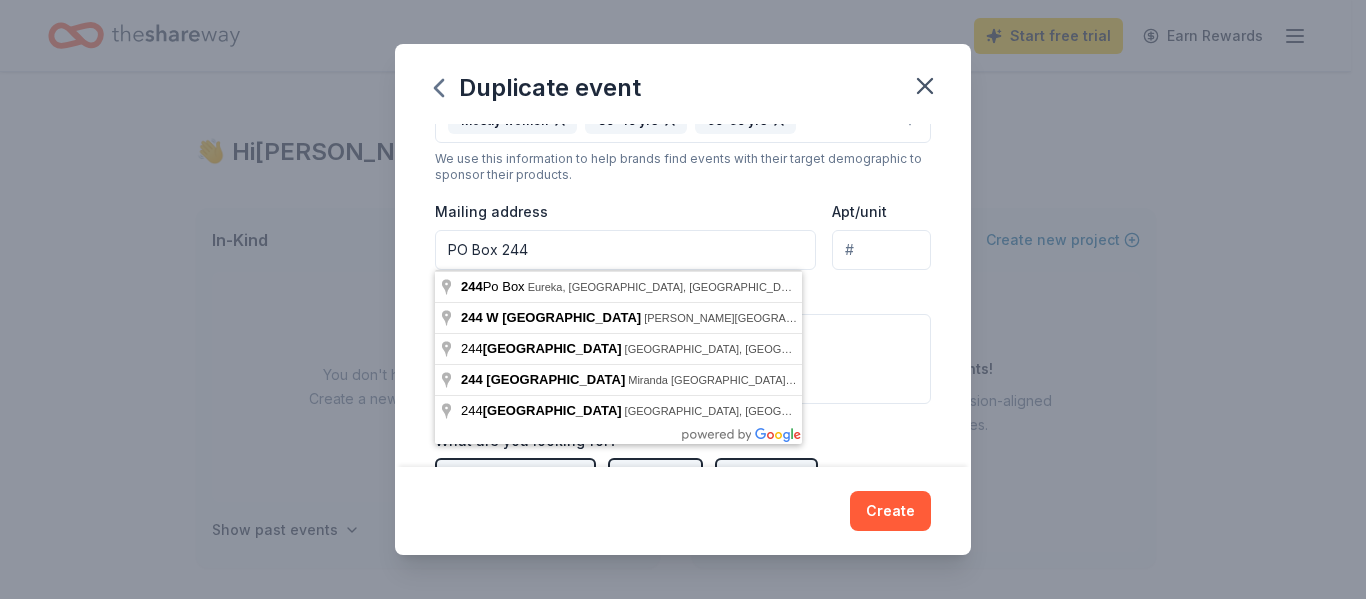 click on "PO Box 244" at bounding box center (625, 250) 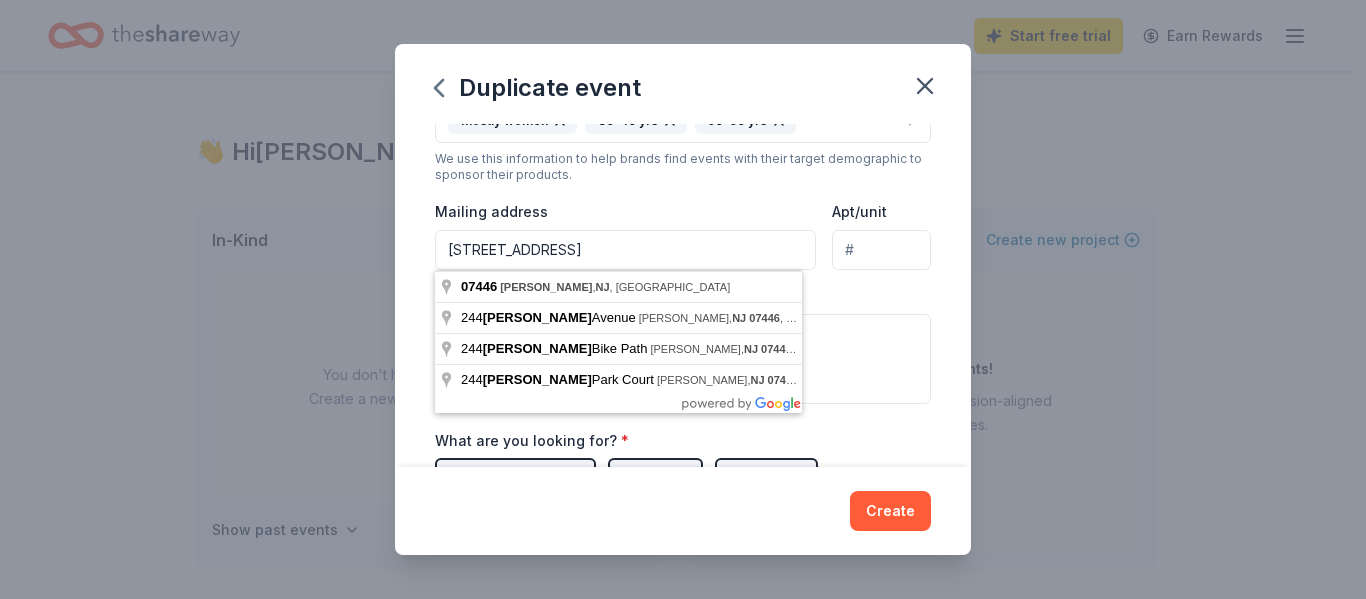 type on "[STREET_ADDRESS]" 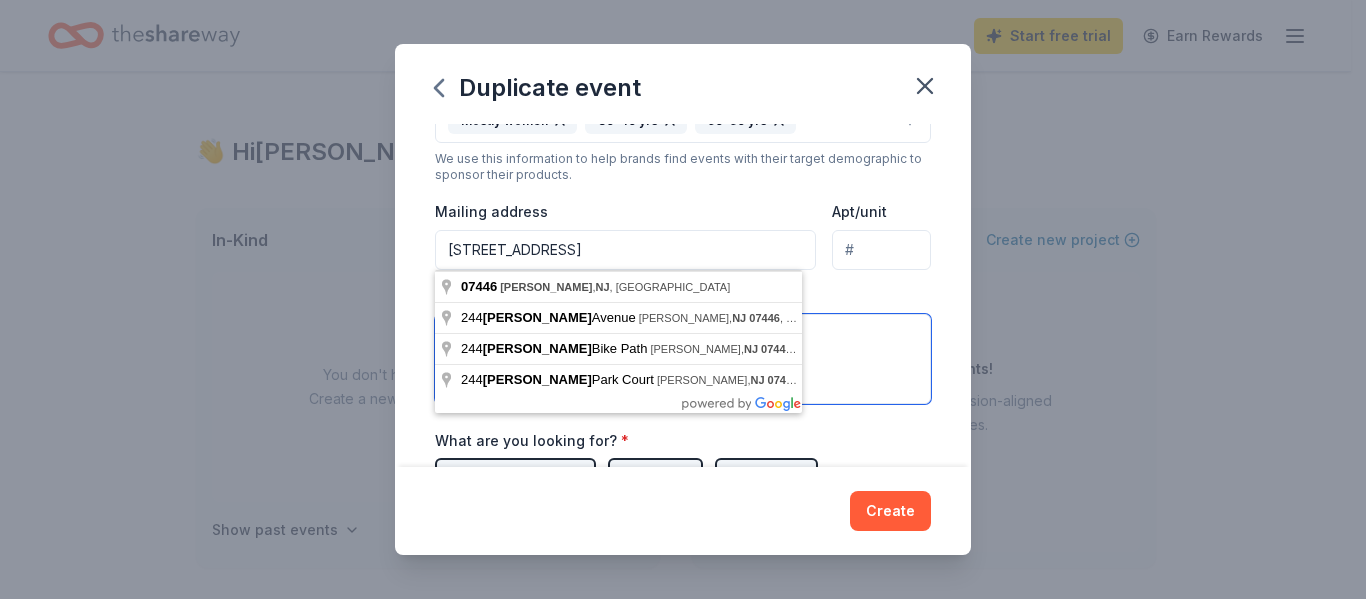 click at bounding box center (683, 359) 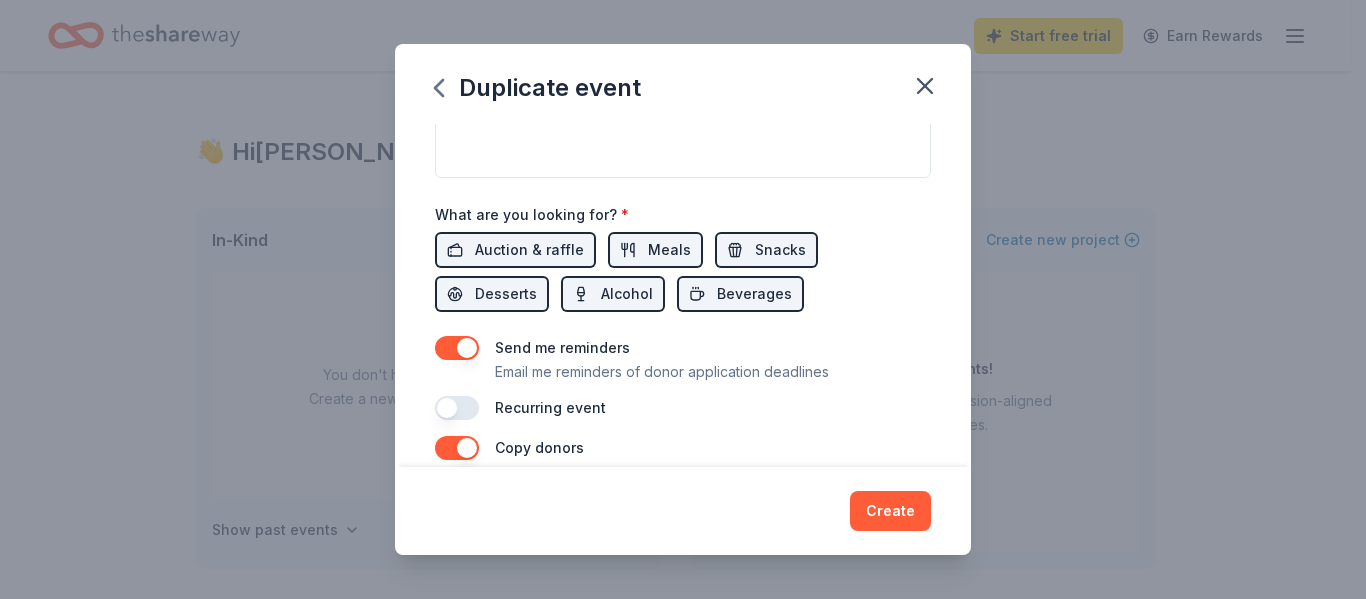 scroll, scrollTop: 644, scrollLeft: 0, axis: vertical 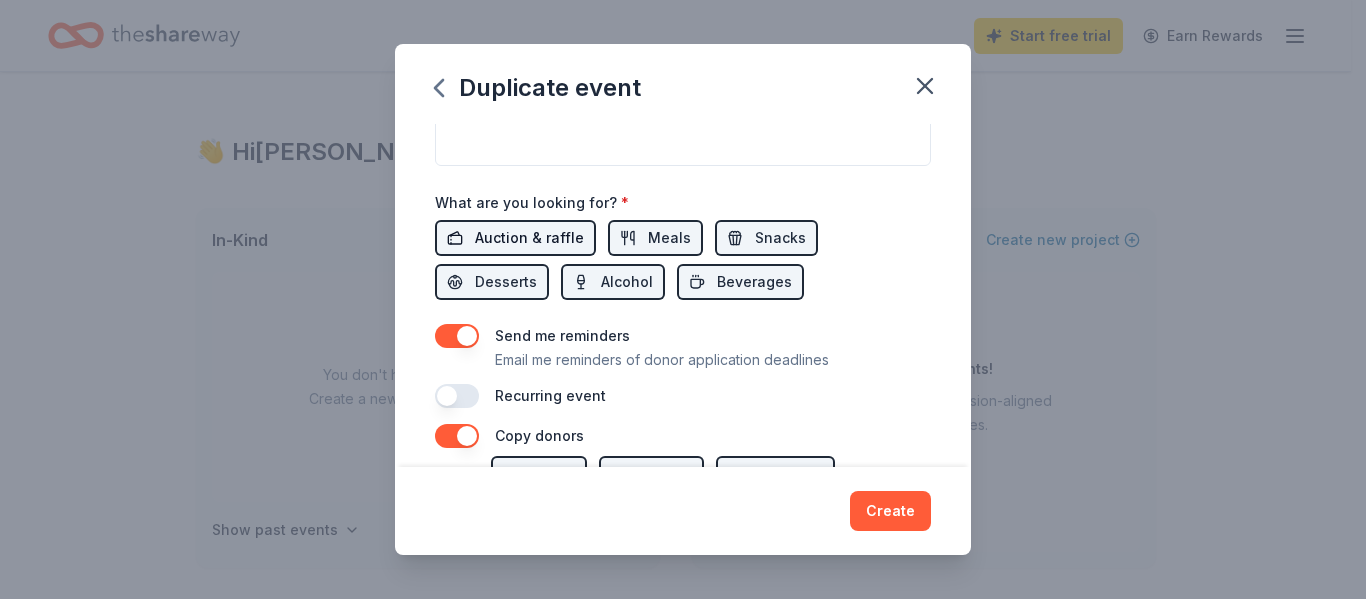 click on "Auction & raffle" at bounding box center (529, 238) 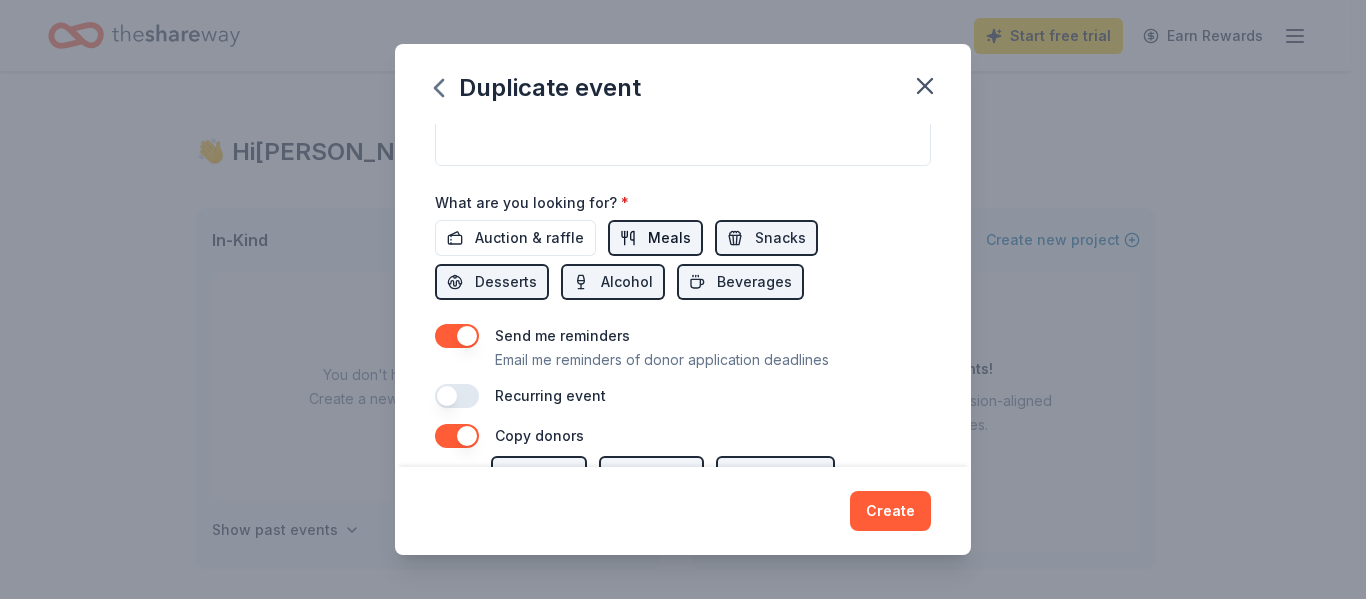 click on "Meals" at bounding box center [669, 238] 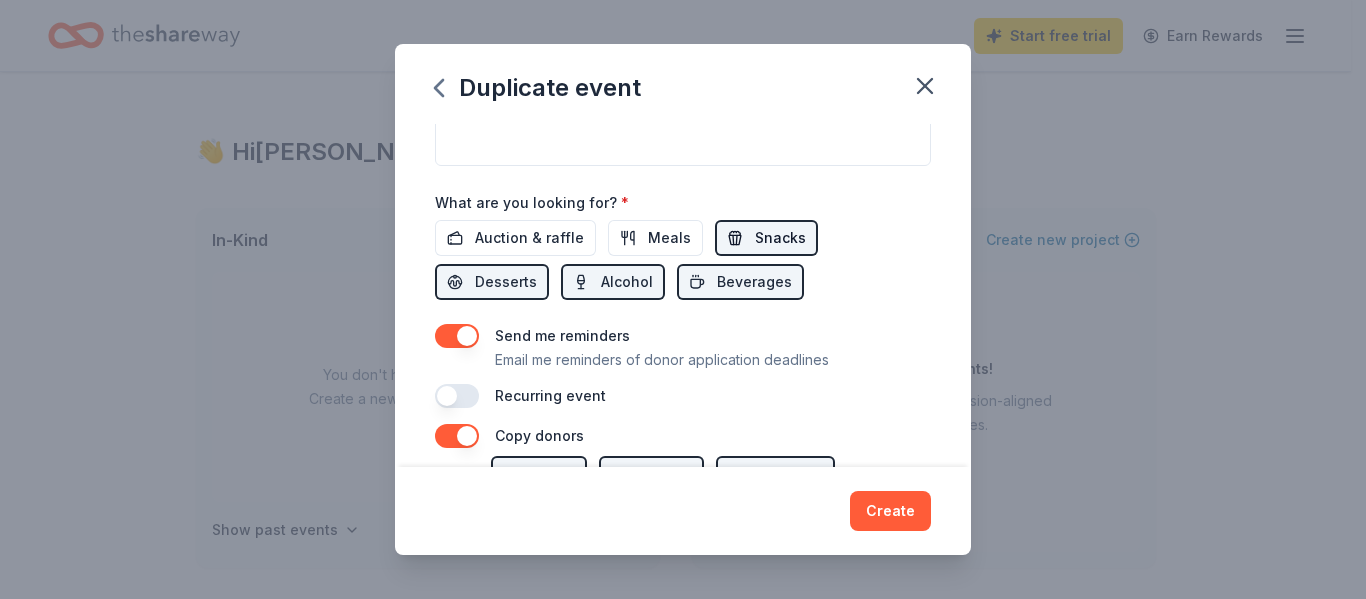 click on "Snacks" at bounding box center (780, 238) 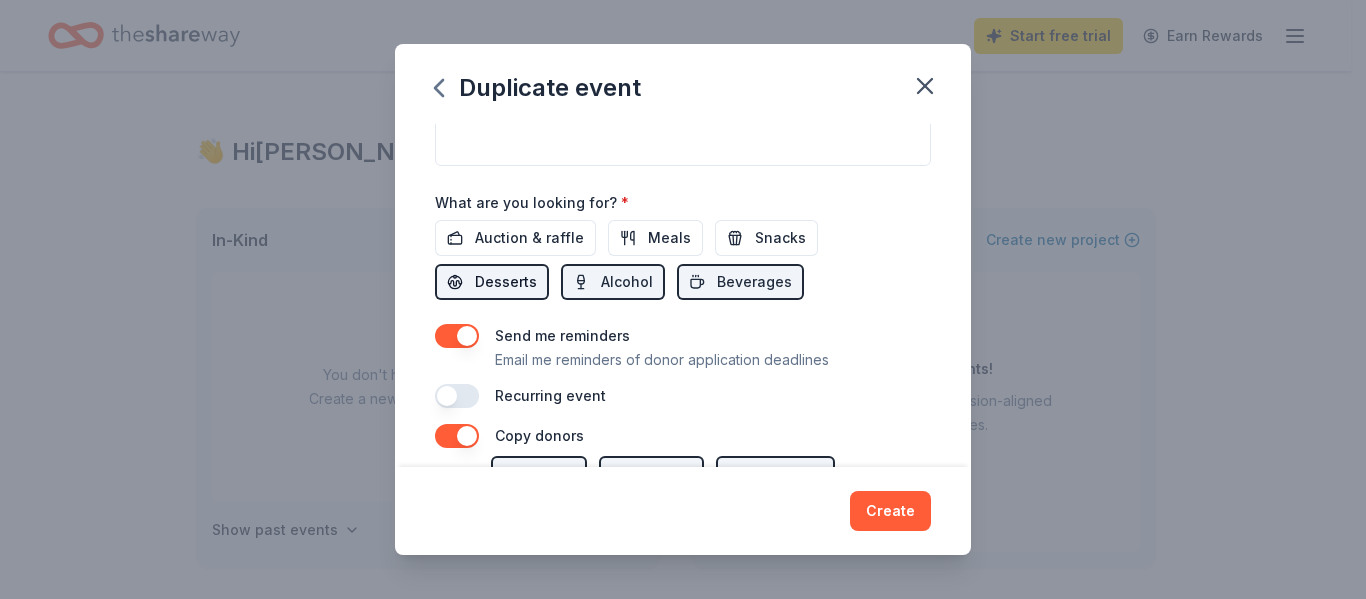 click on "Desserts" at bounding box center [506, 282] 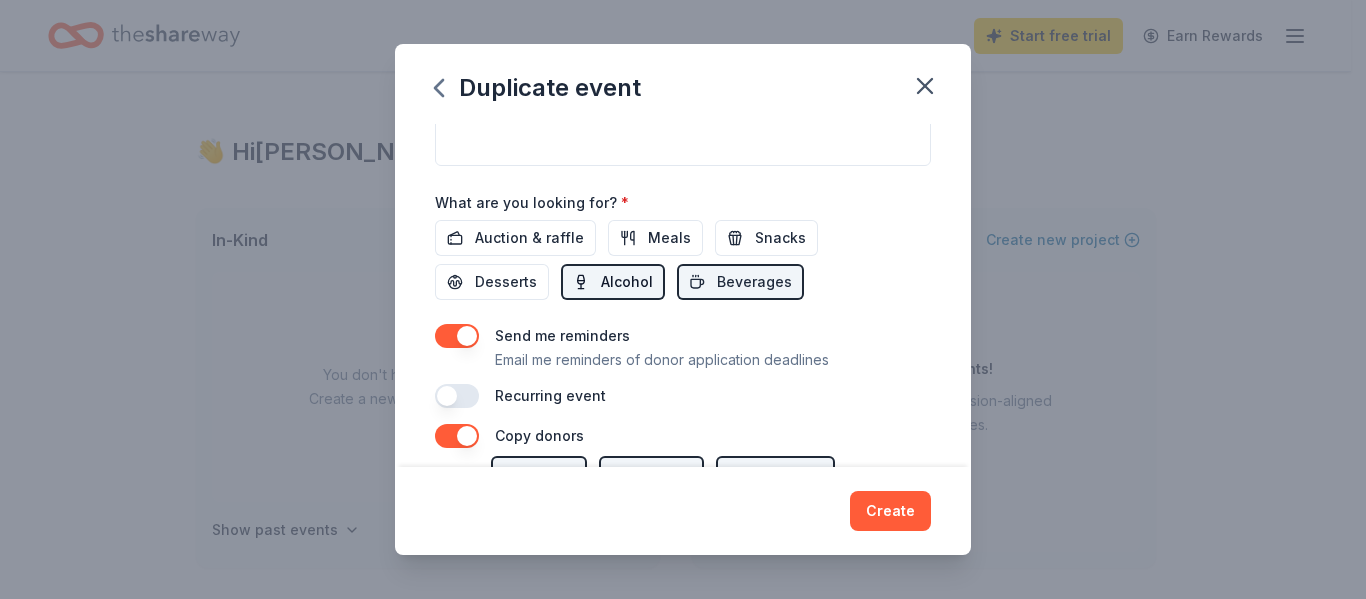 click on "Alcohol" at bounding box center (613, 282) 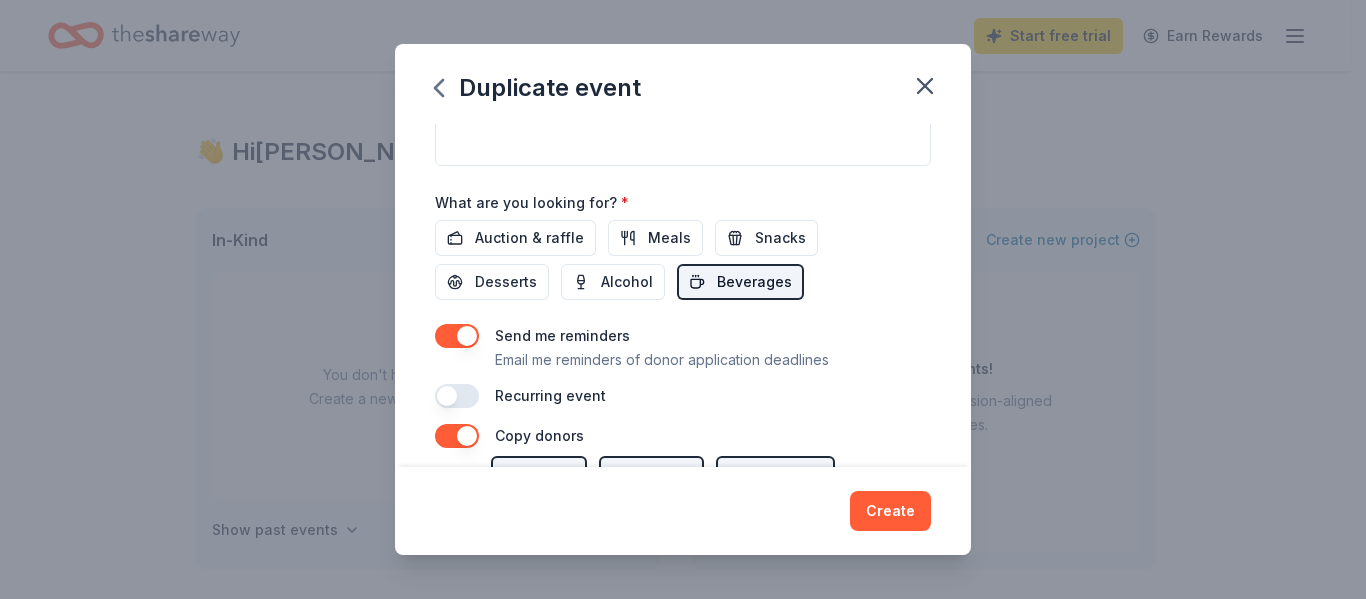 click on "Beverages" at bounding box center [754, 282] 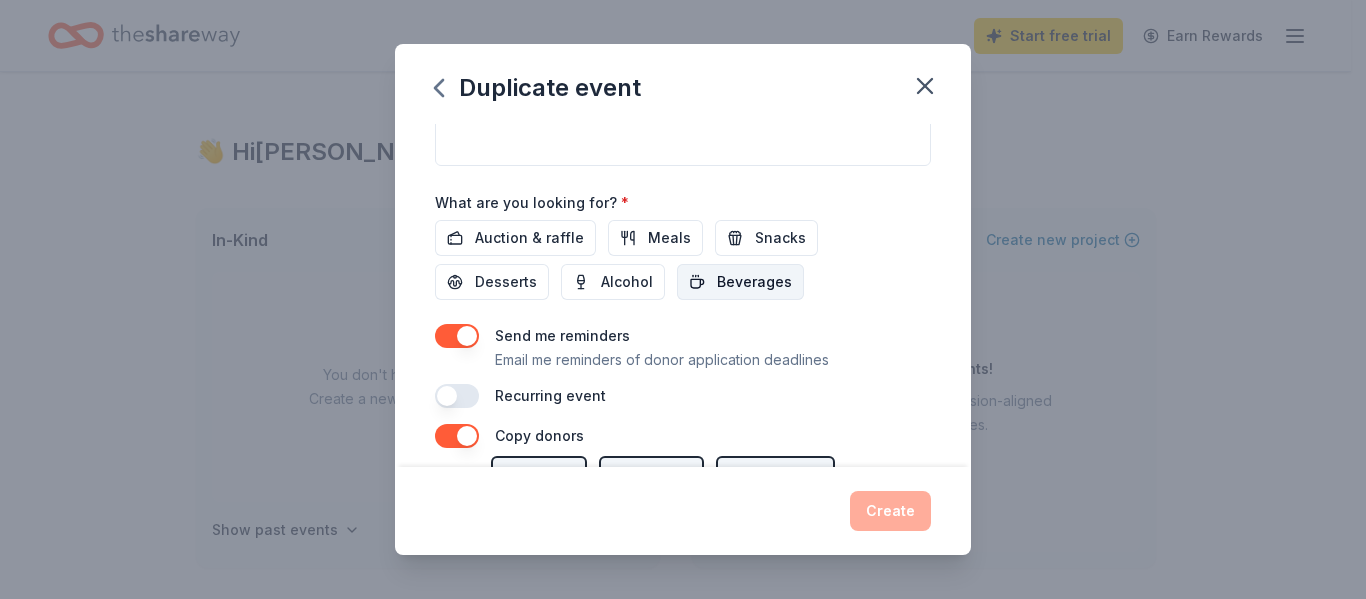 click on "Beverages" at bounding box center [754, 282] 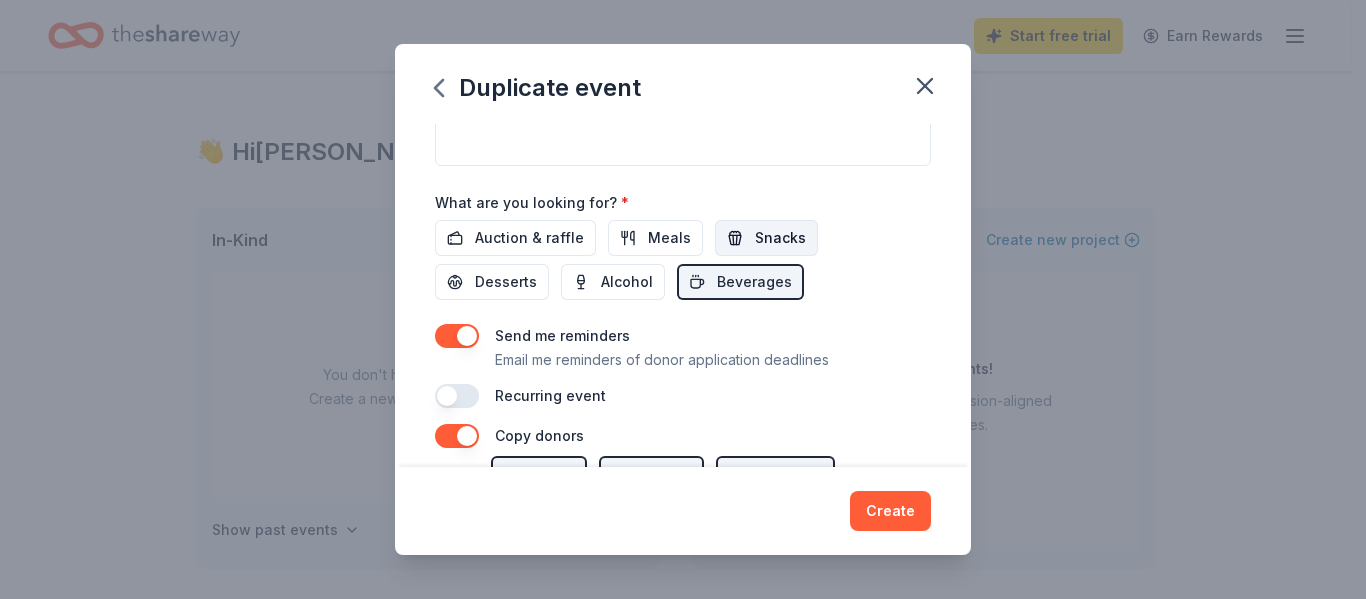 click on "Snacks" at bounding box center [780, 238] 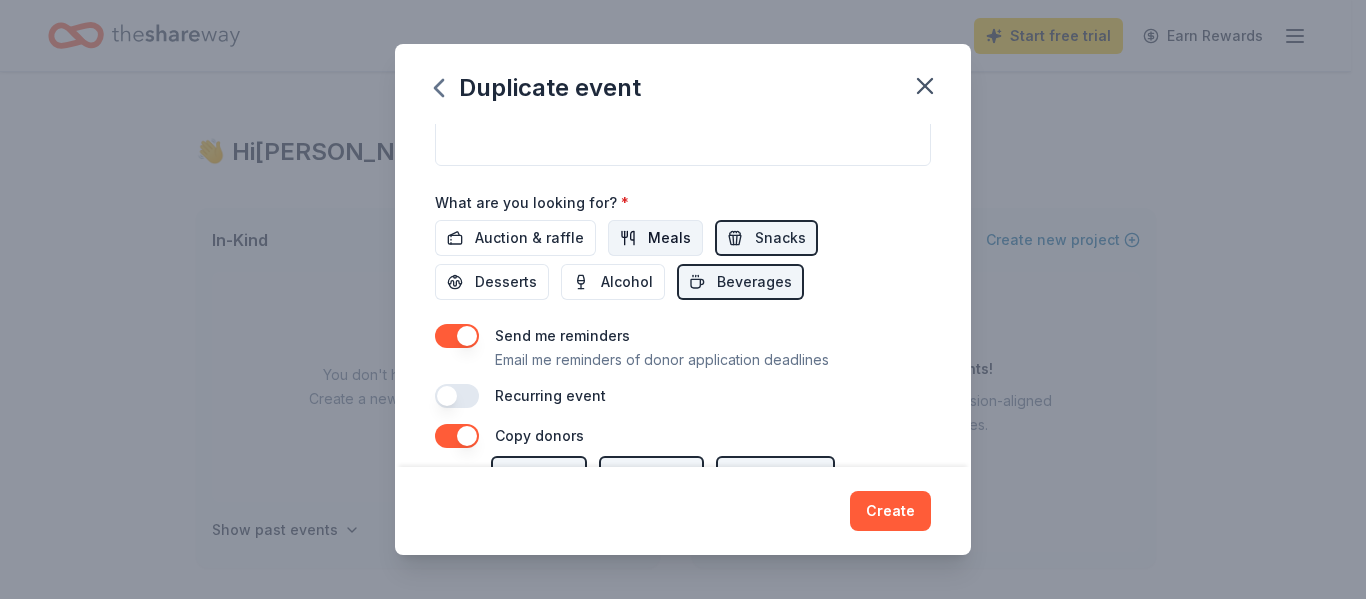 click on "Meals" at bounding box center (669, 238) 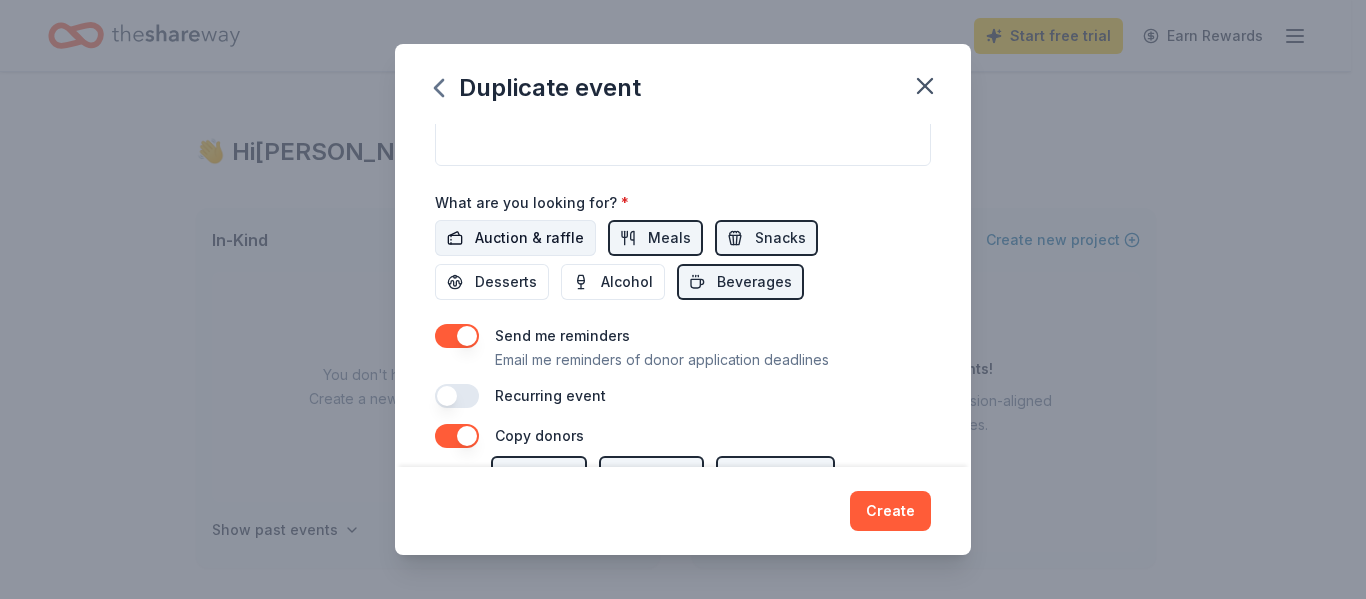 click on "Auction & raffle" at bounding box center [529, 238] 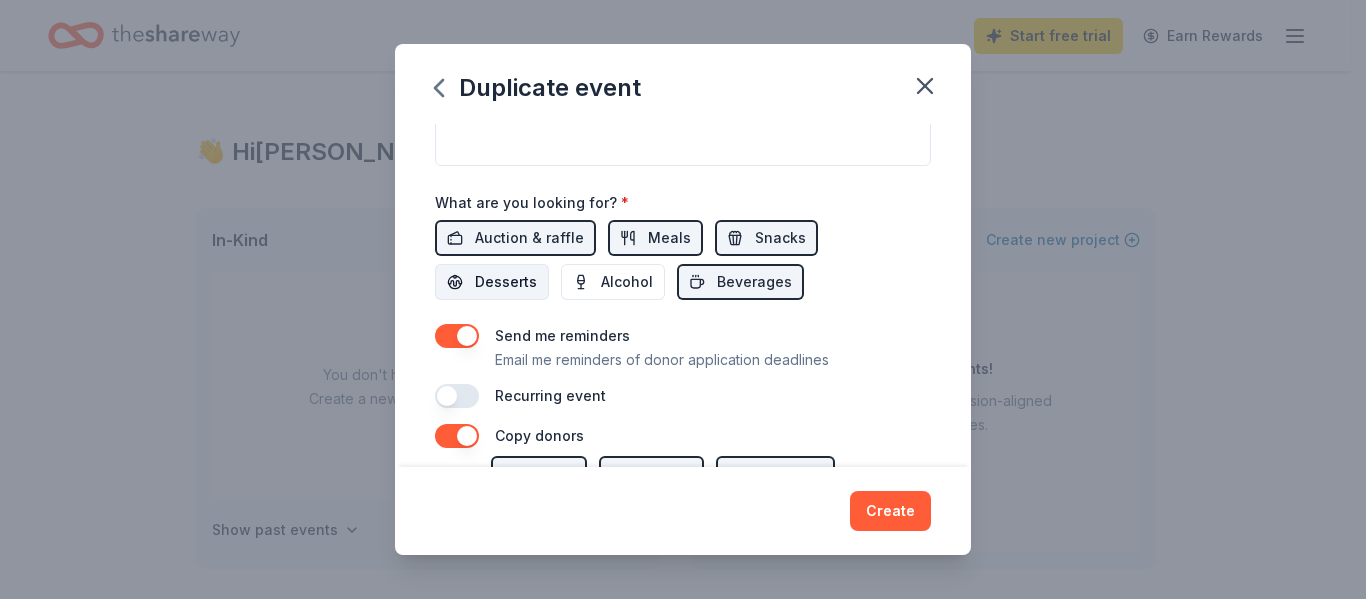 click on "Desserts" at bounding box center [506, 282] 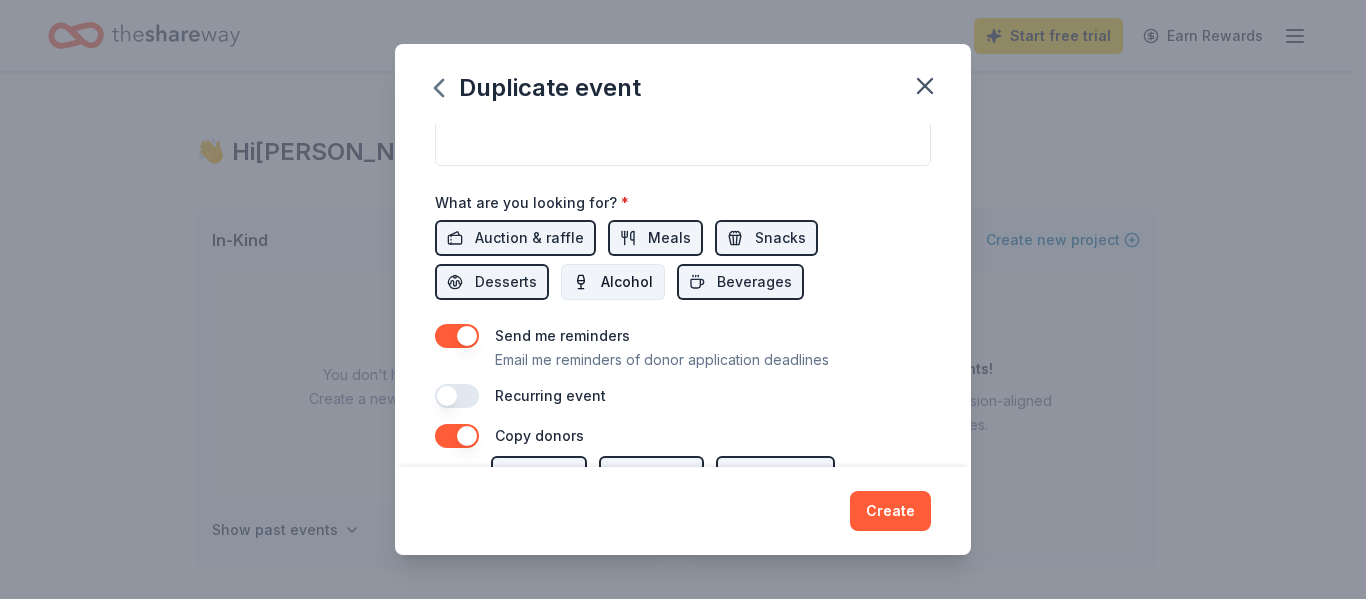 click on "Alcohol" at bounding box center (627, 282) 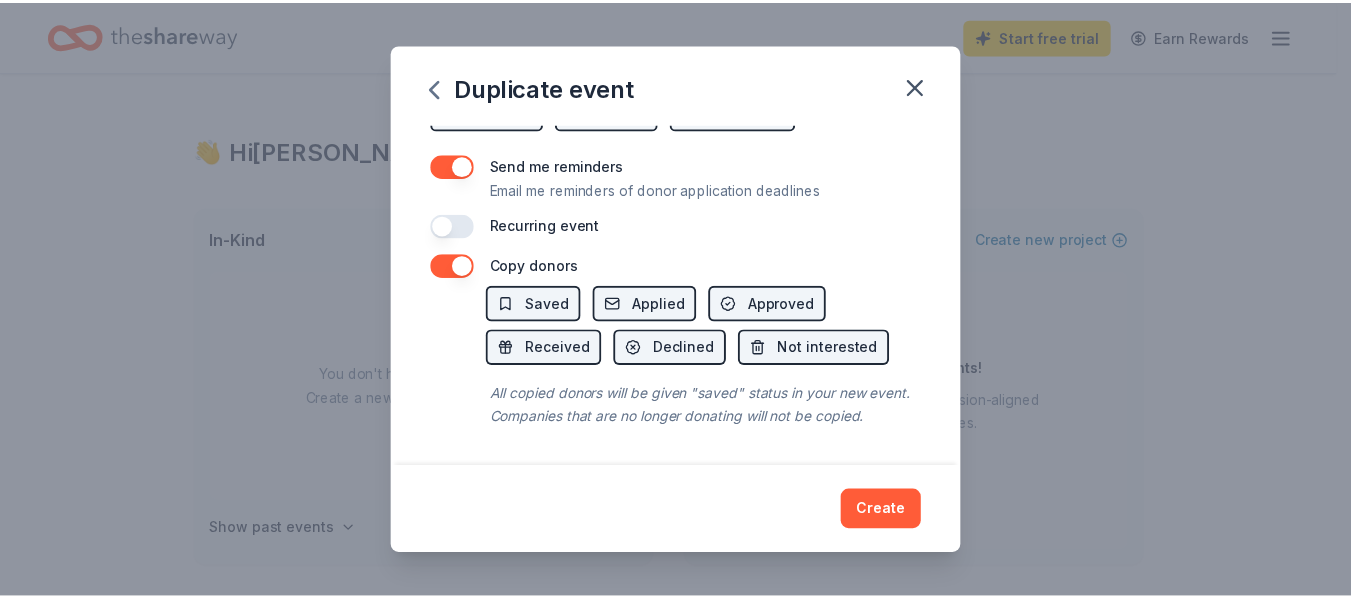 scroll, scrollTop: 837, scrollLeft: 0, axis: vertical 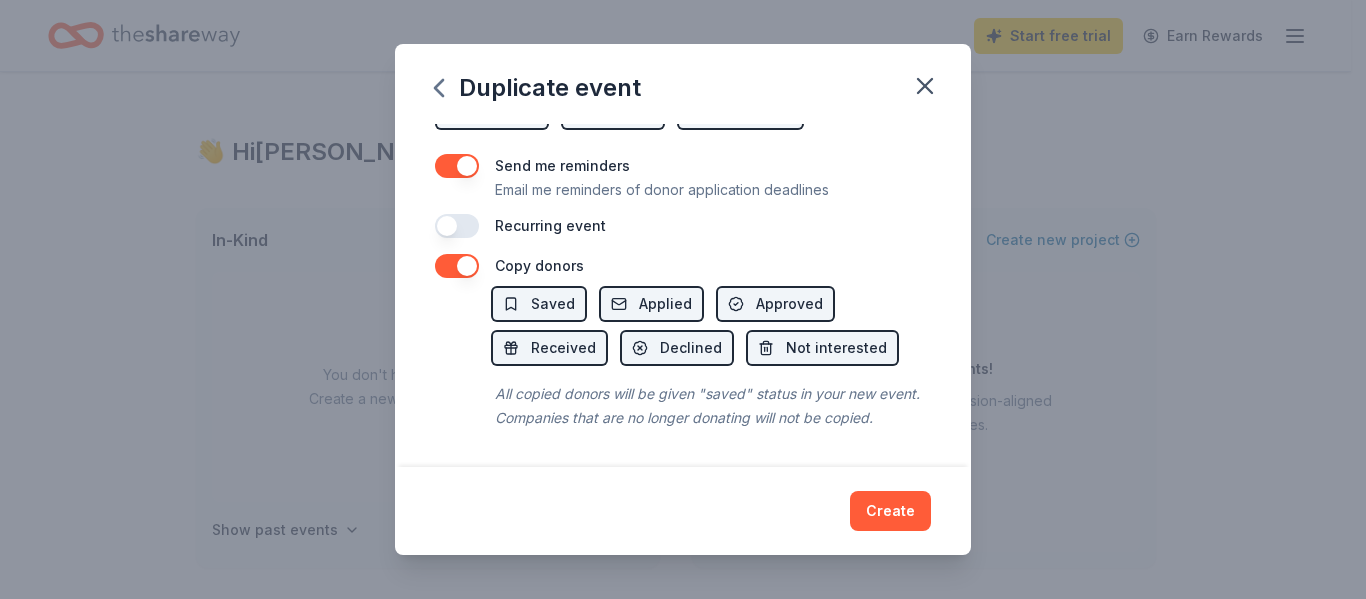 click at bounding box center [457, 266] 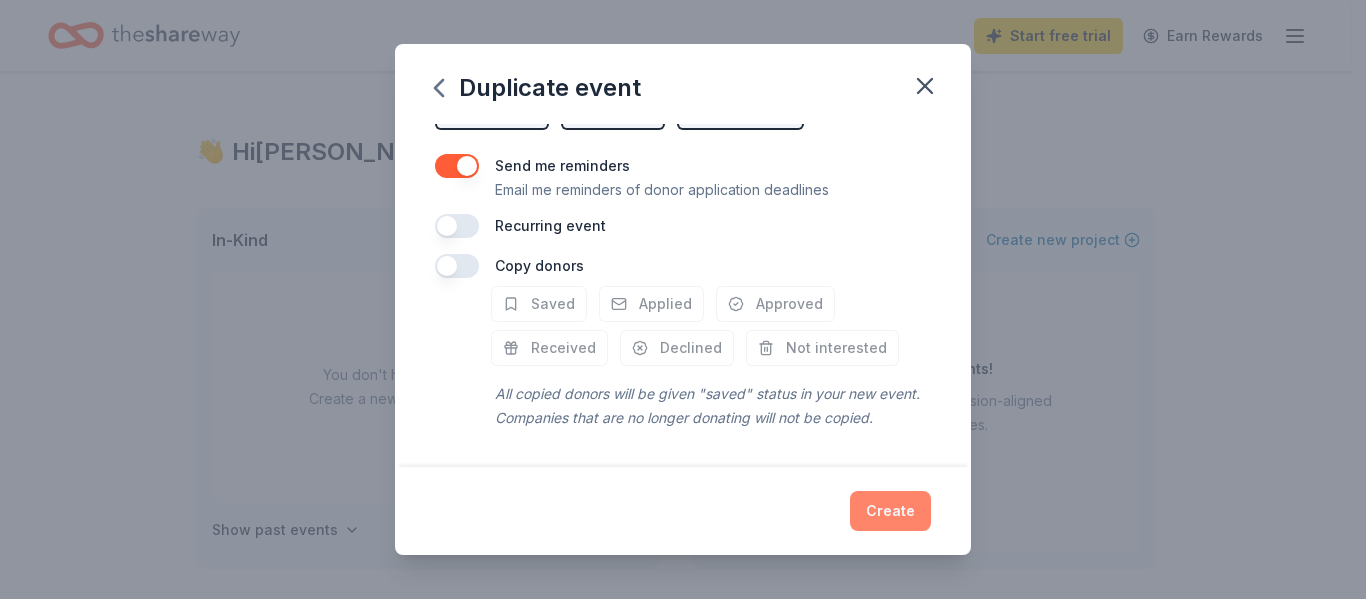 click on "Create" at bounding box center [890, 511] 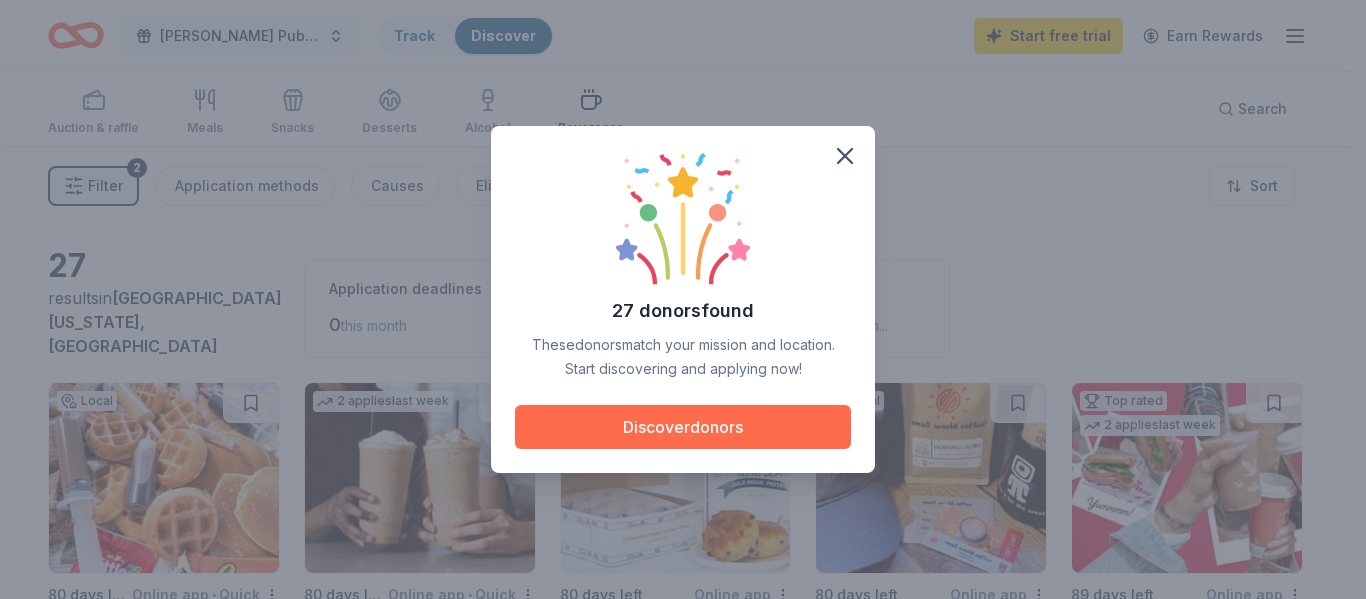 click on "Discover  donors" at bounding box center [683, 427] 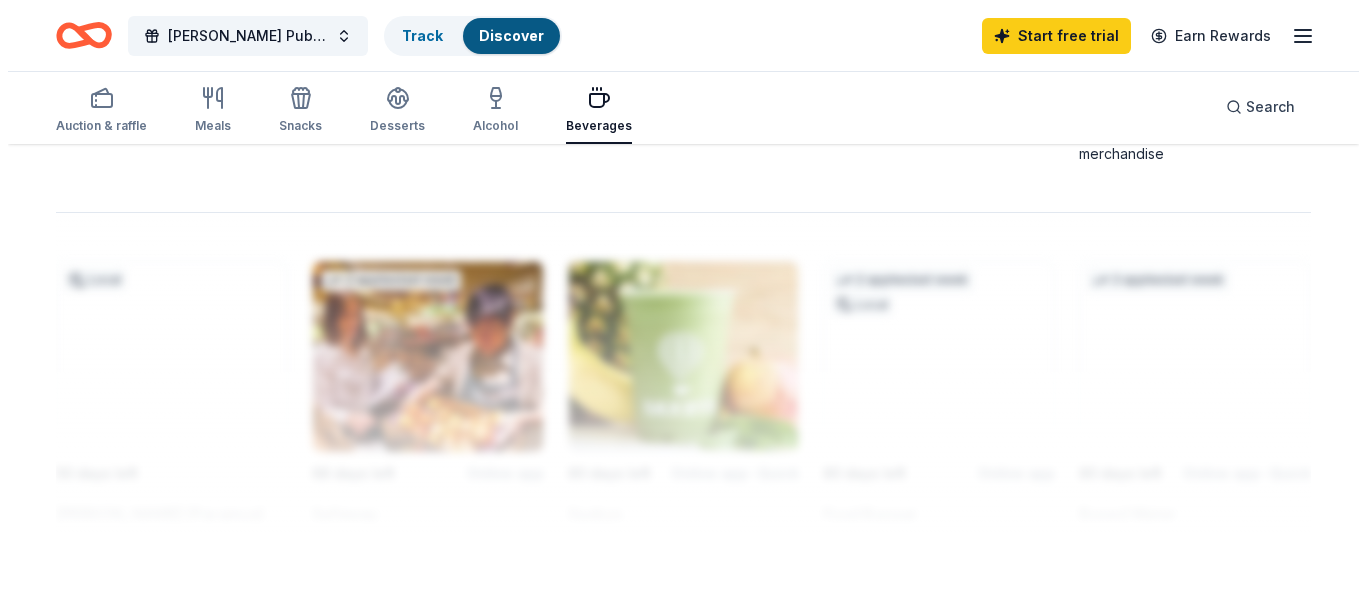 scroll, scrollTop: 1786, scrollLeft: 0, axis: vertical 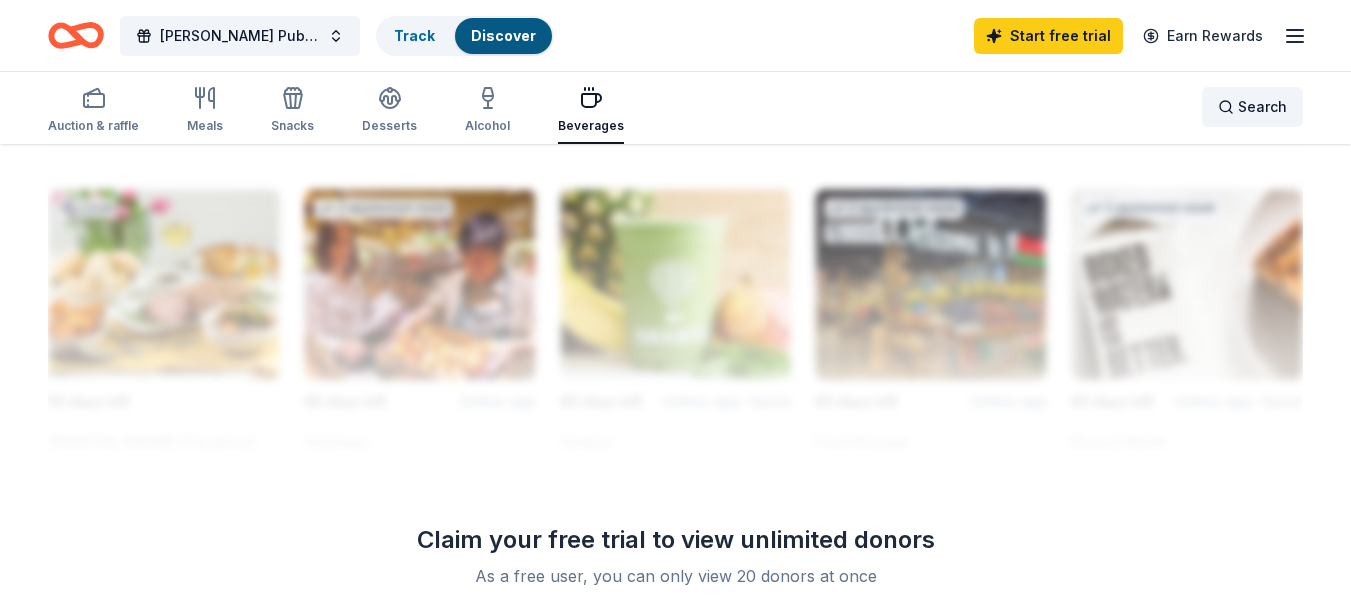 click on "Search" at bounding box center (1262, 107) 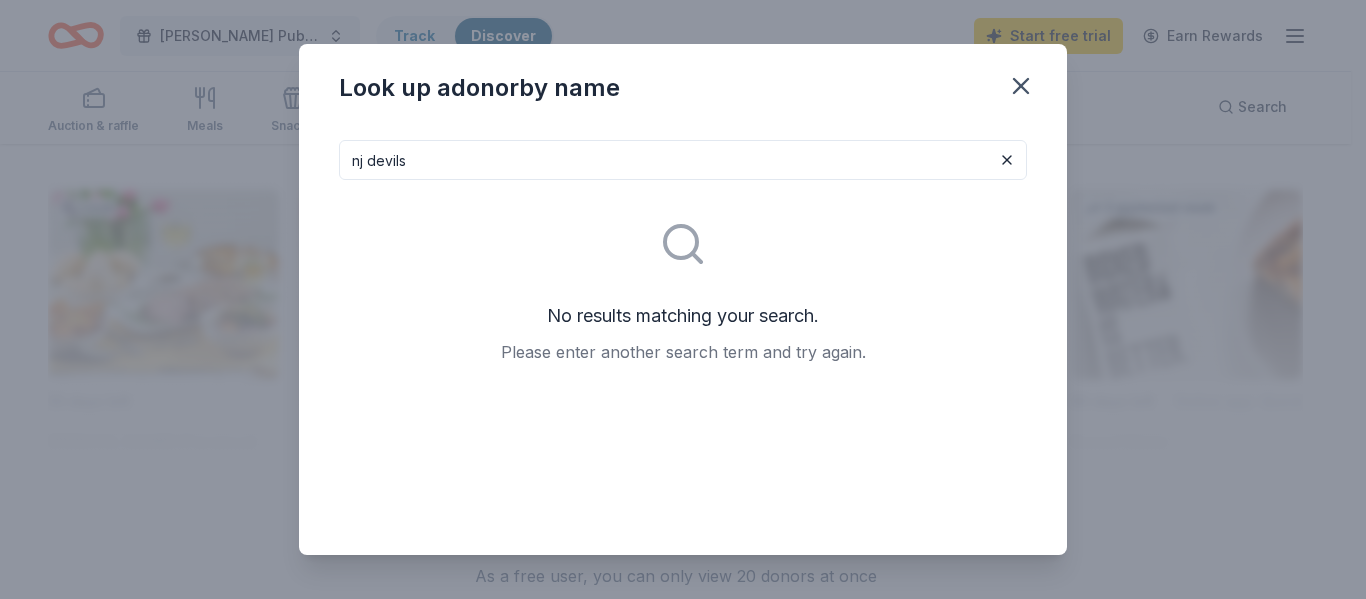 type on "nj devils" 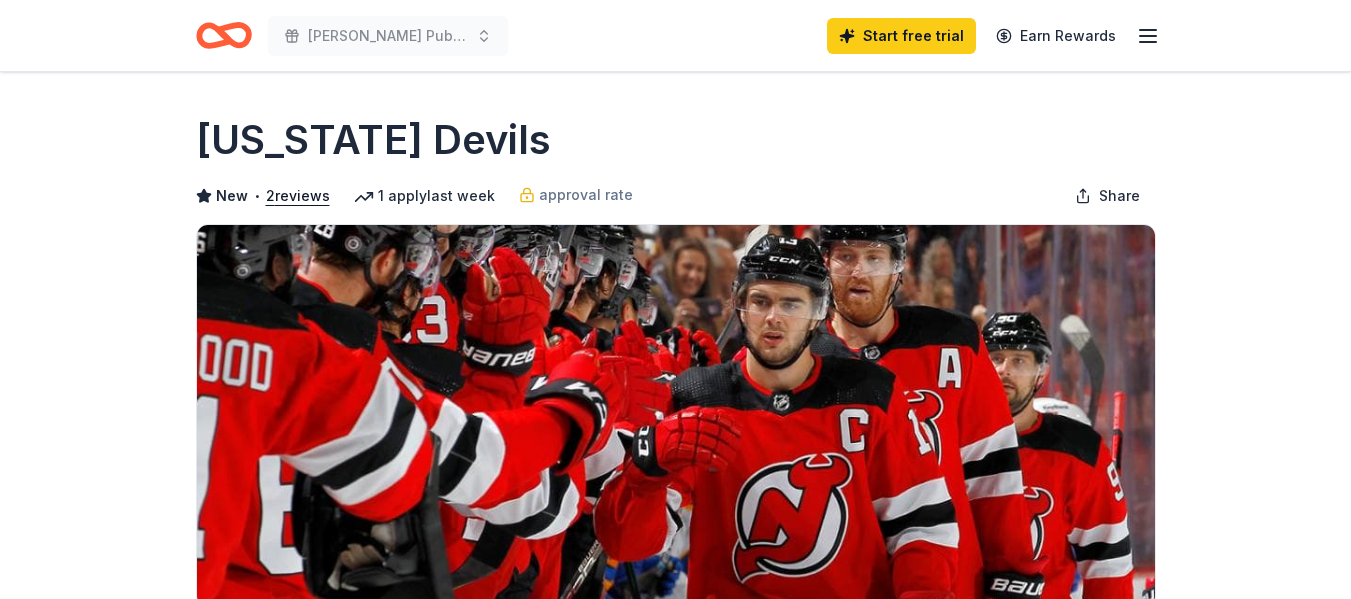 scroll, scrollTop: 0, scrollLeft: 0, axis: both 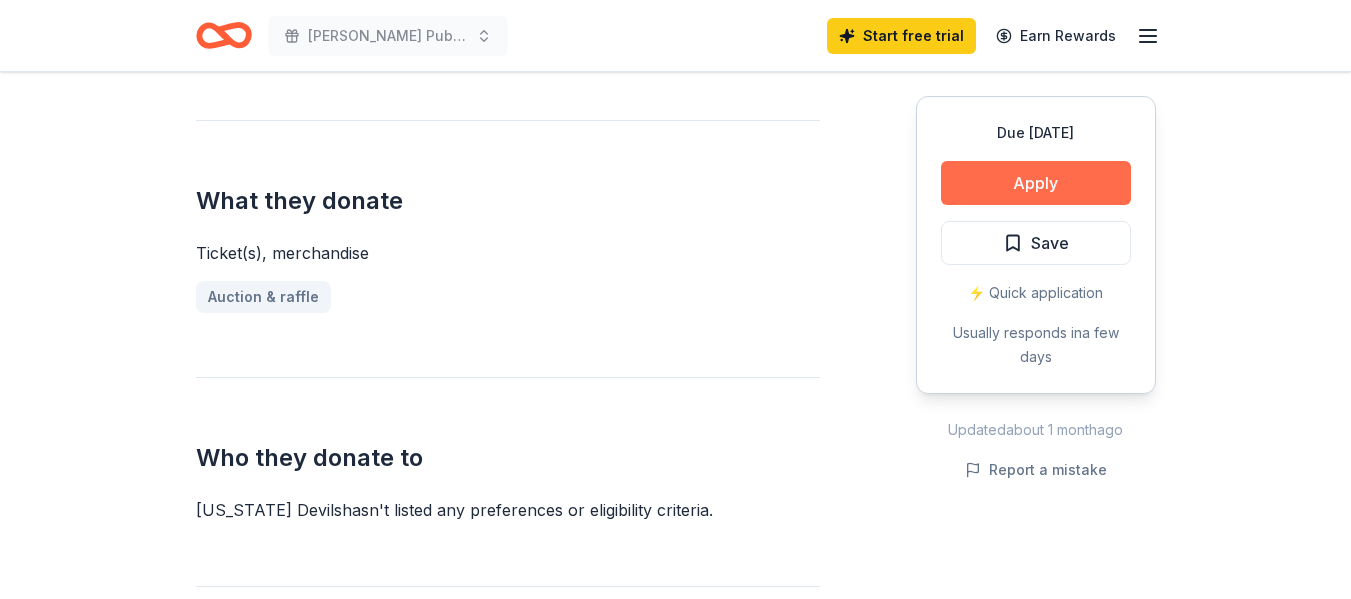 click on "Apply" at bounding box center [1036, 183] 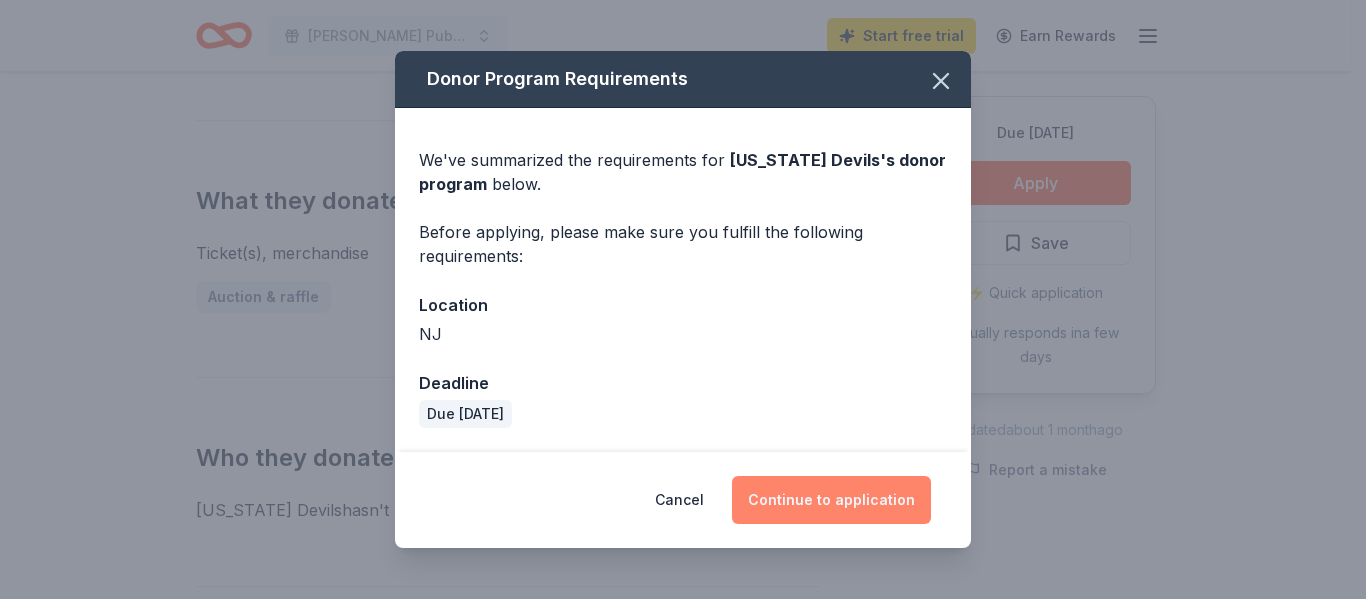 click on "Continue to application" at bounding box center (831, 500) 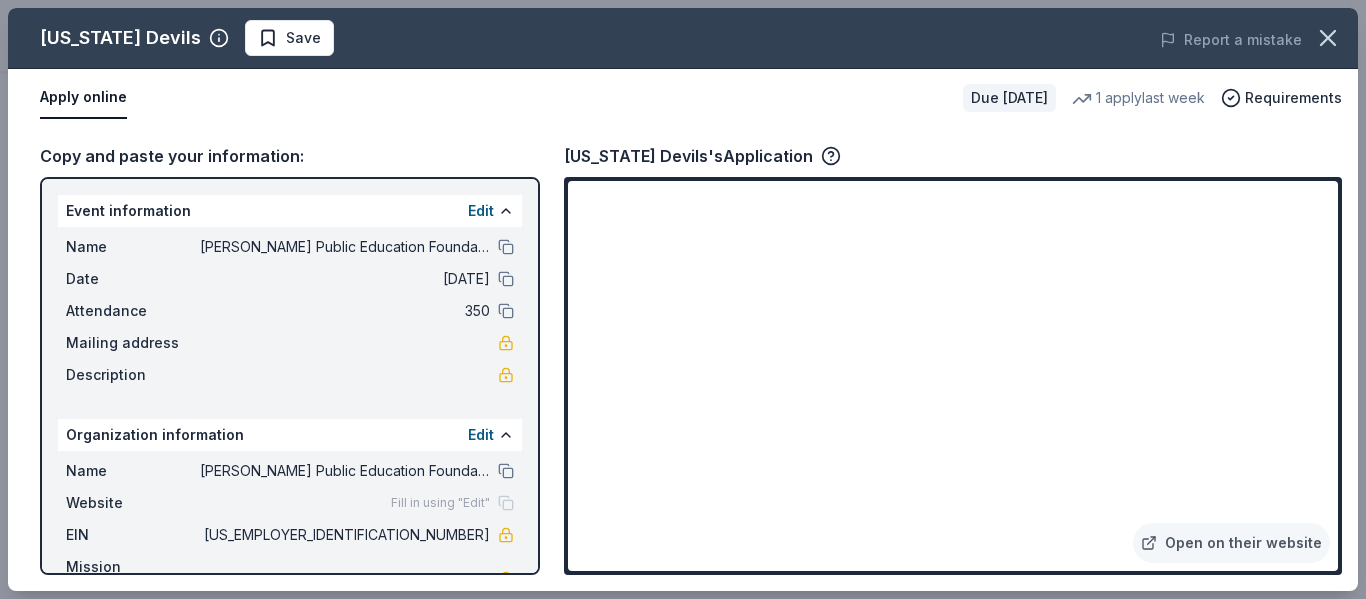 scroll, scrollTop: 54, scrollLeft: 0, axis: vertical 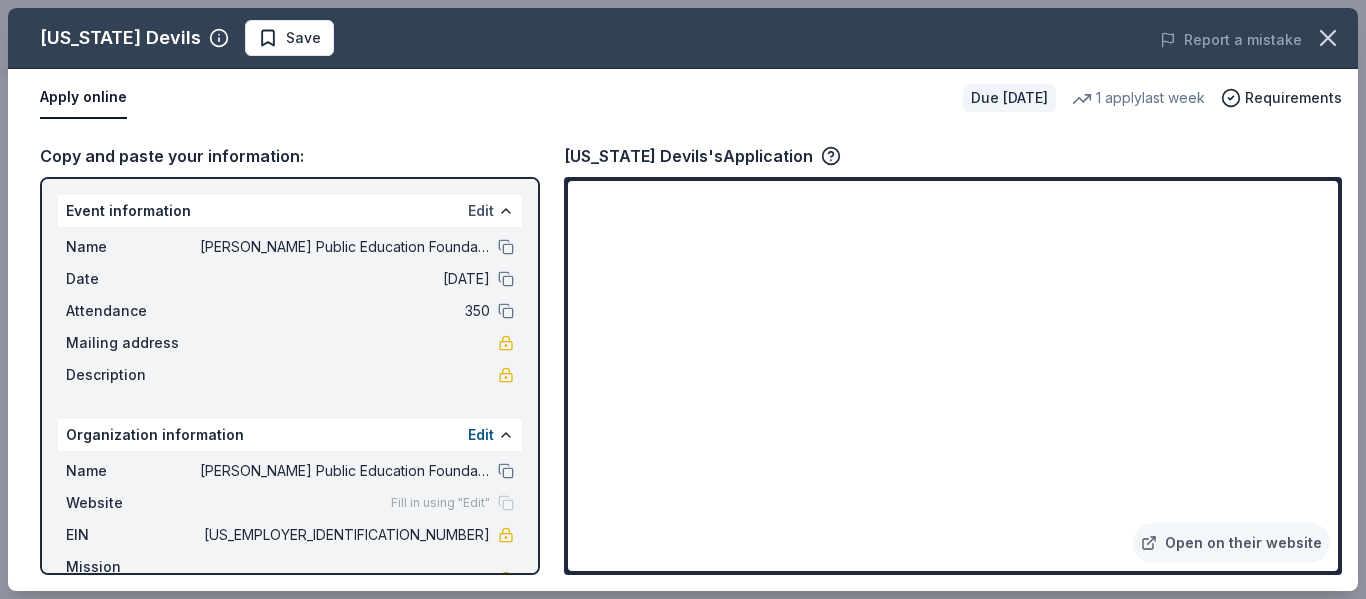 click on "Edit" at bounding box center [481, 211] 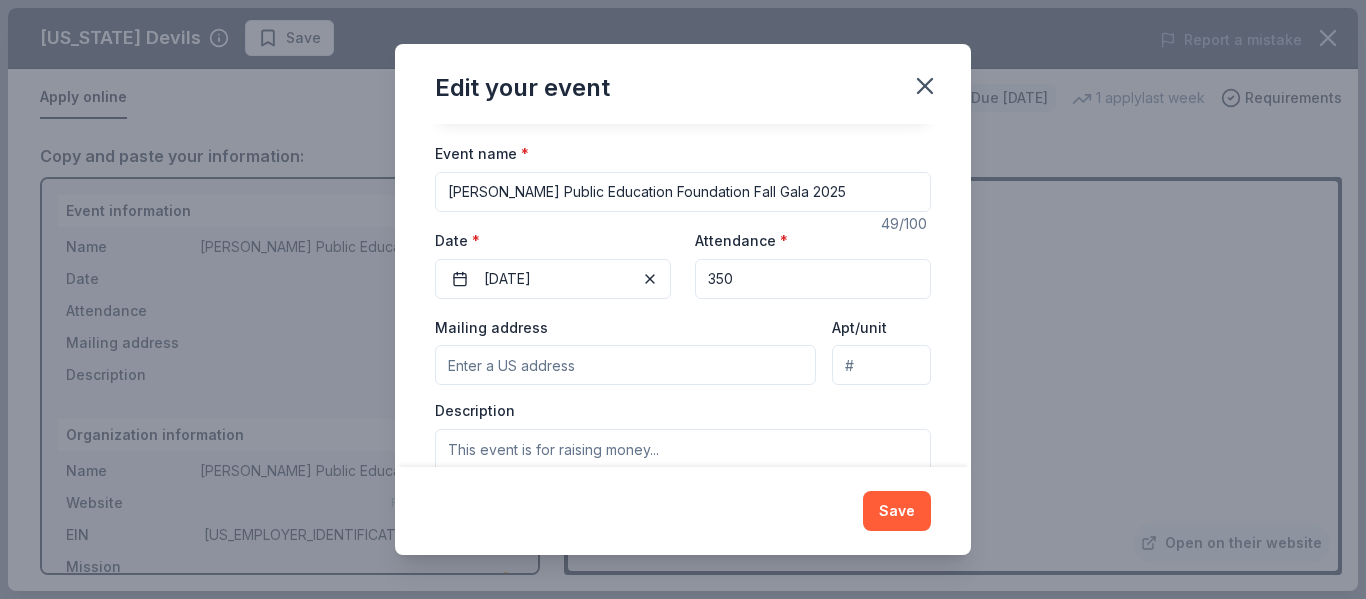 scroll, scrollTop: 227, scrollLeft: 0, axis: vertical 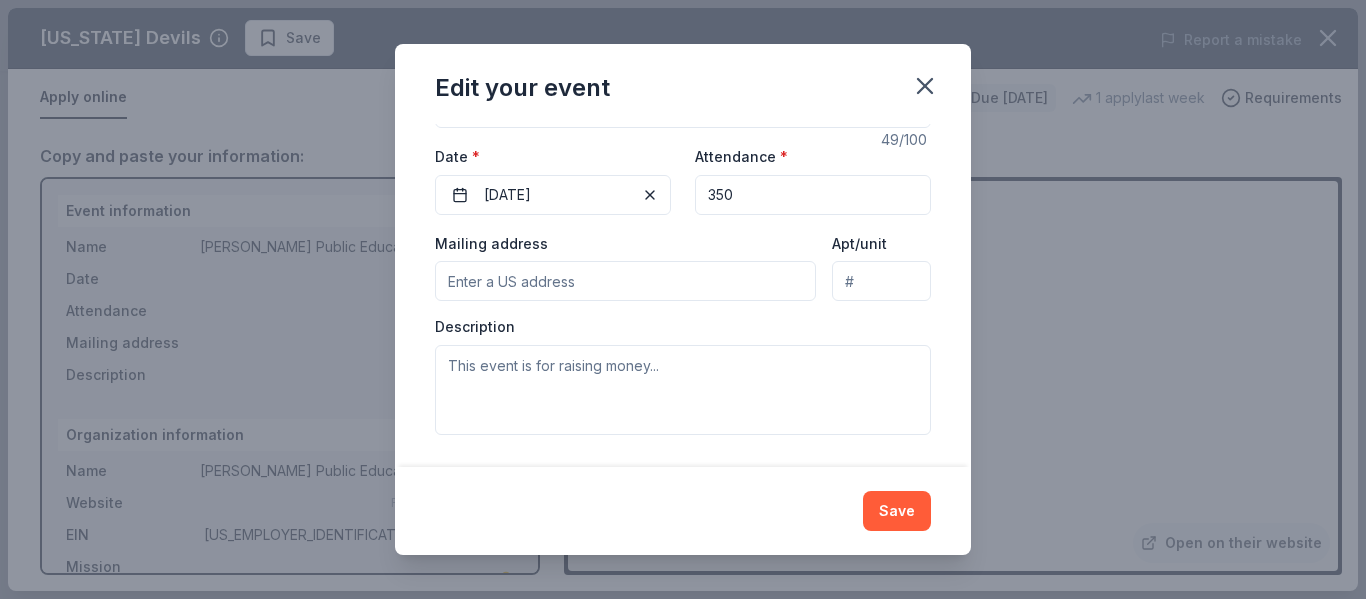 click on "Mailing address" at bounding box center [625, 281] 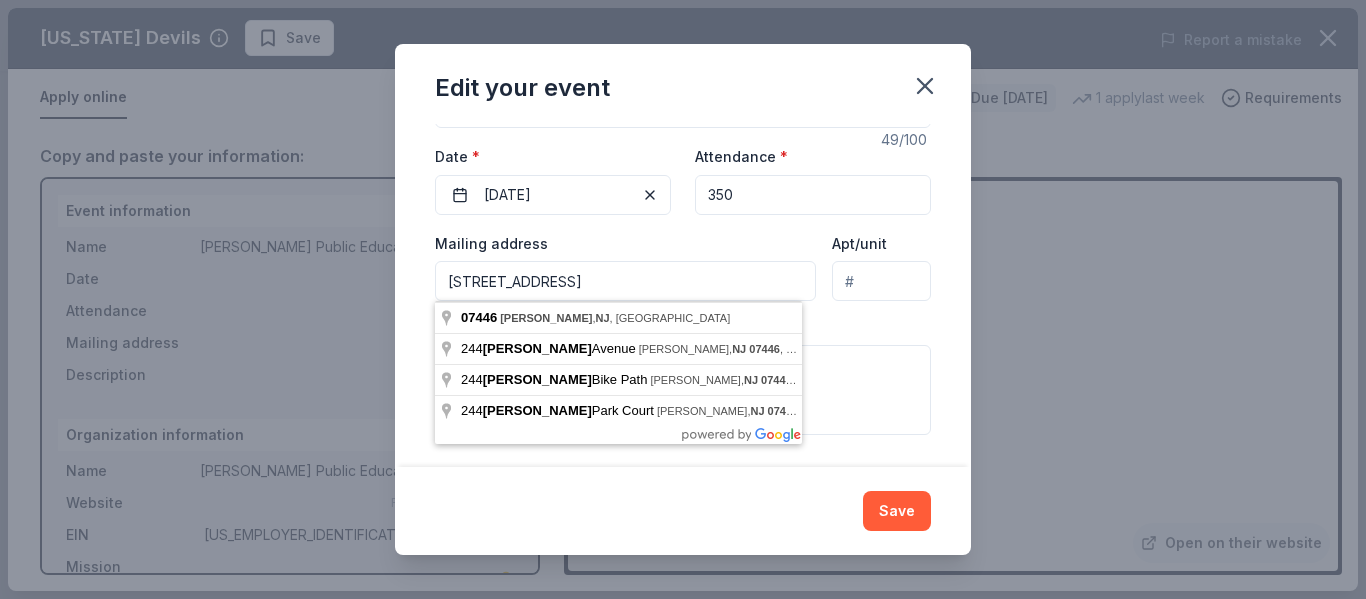 type on "[STREET_ADDRESS]" 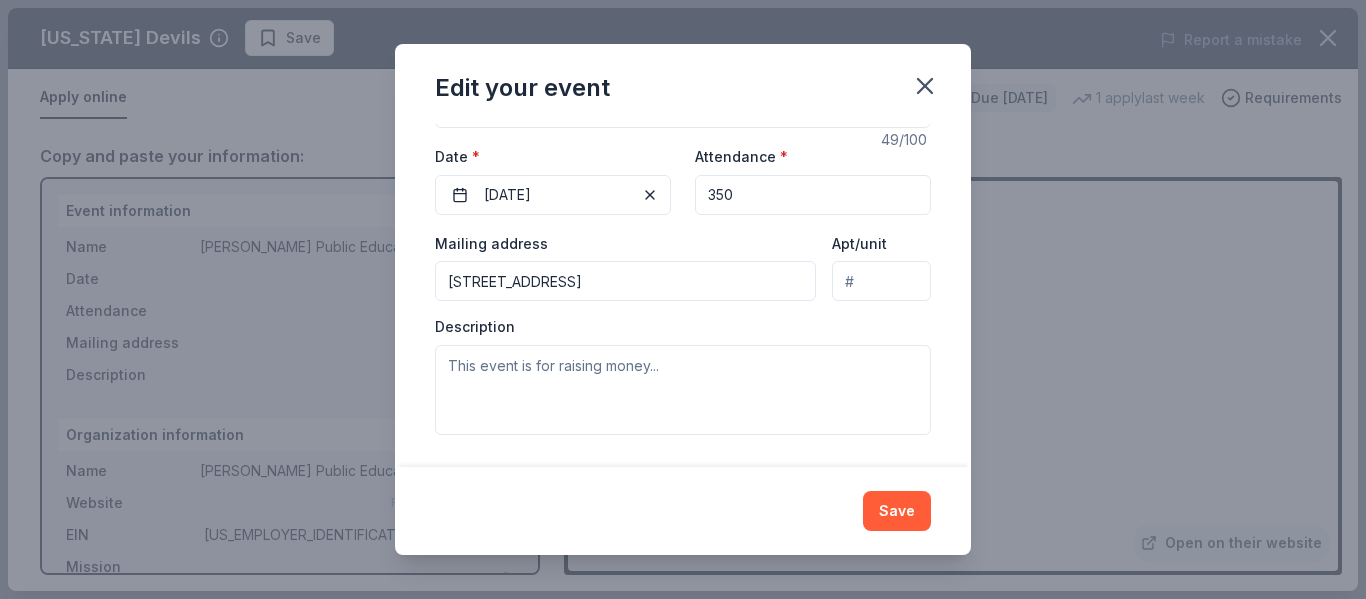 click on "Changes made here will update the Event too. Update donors you've applied to Let donors know of any updates you've made since you applied. Event name * Ramsey Public Education Foundation Fall Gala 2025 49 /100 Event website Attendance * 350 Date * 10/30/2025 Mailing address PO Box 244 Ramsey NJ 07446 Apt/unit Description" at bounding box center (683, 295) 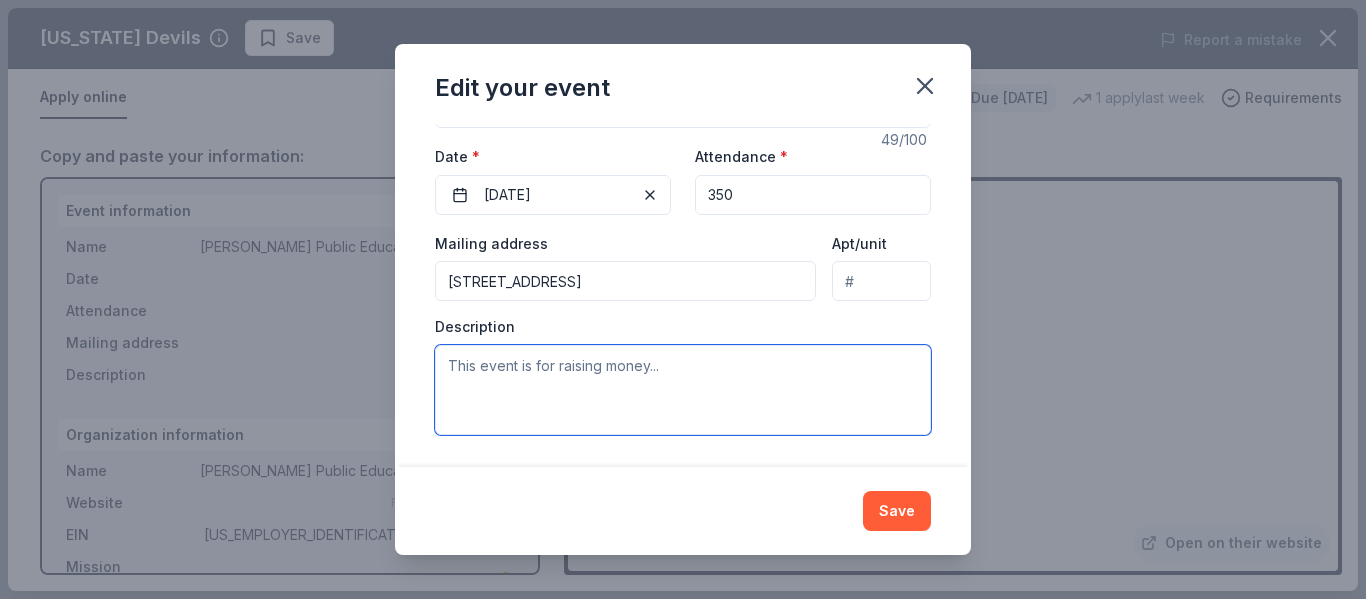 click at bounding box center (683, 390) 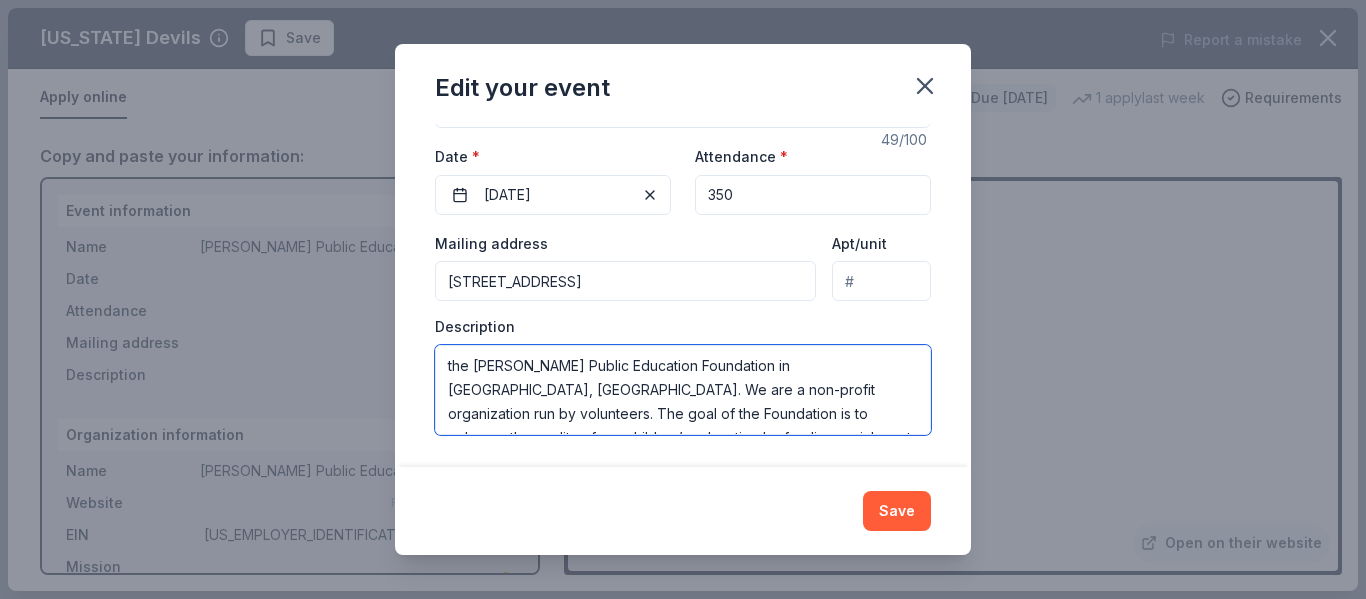 scroll, scrollTop: 276, scrollLeft: 0, axis: vertical 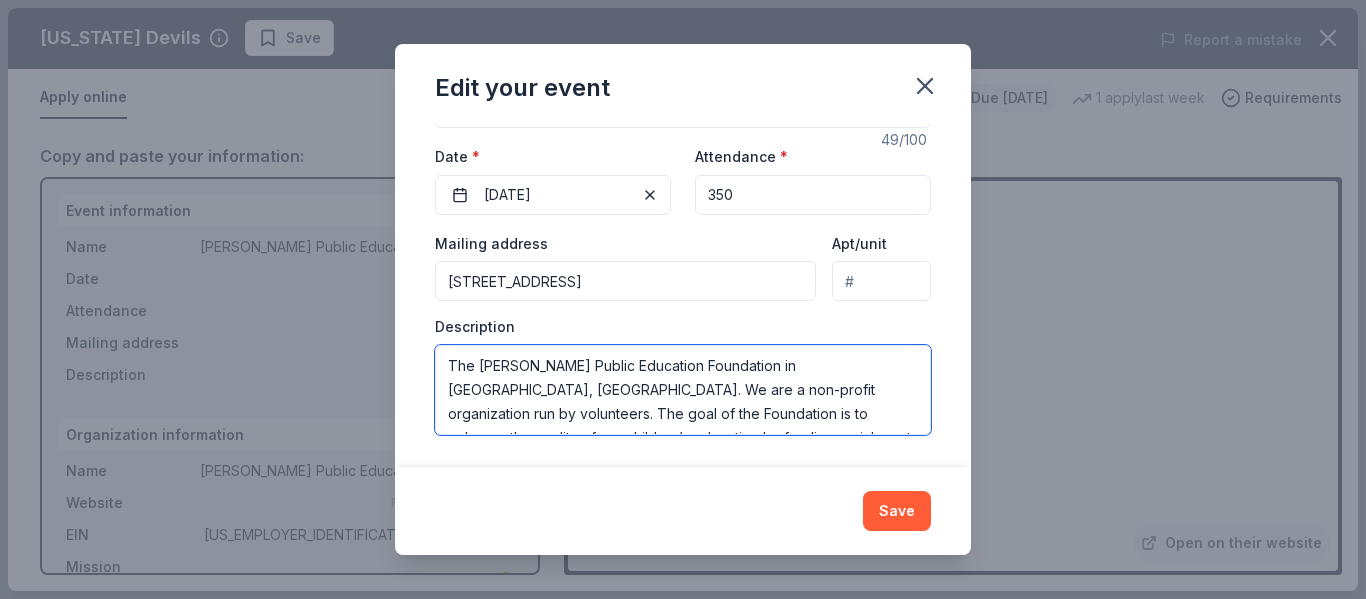 click on "The Ramsey Public Education Foundation in Ramsey, NJ. We are a non-profit organization run by volunteers. The goal of the Foundation is to enhance the quality of our children’s education by funding enrichment programs and innovative technologies for the classroom that fall outside of the school budget. To that end, we recently granted the Ramsey Board of Education more than $92,000 thanks to the very generous support of our donors.
Our 2025 Fall Gala will take place on Thursday, October 30, 2025, at Seasons in Washington Township. This event is one of our biggest fundraisers and sells out every year. The evening includes basket raffles and silent auction items. As a new local business, and we hope you will consider donating a gift basket, gift card/certificate, or monetary donation in an amount that you deem appropriate for our 2025 event." at bounding box center (683, 390) 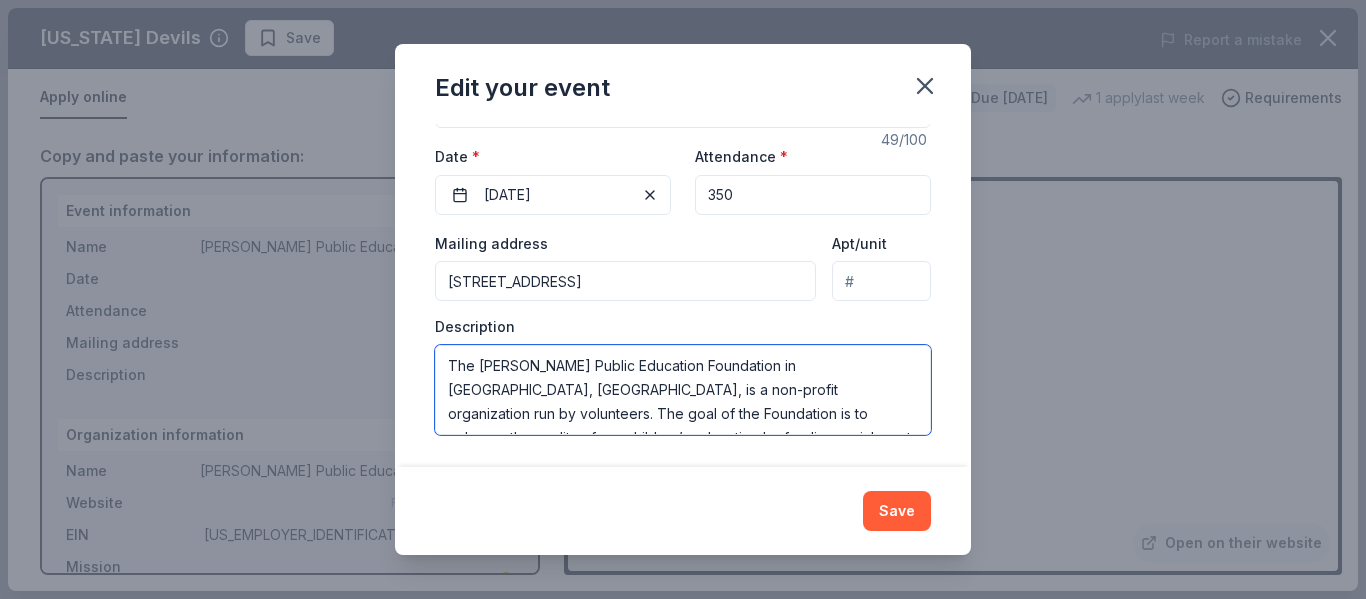 scroll, scrollTop: 40, scrollLeft: 0, axis: vertical 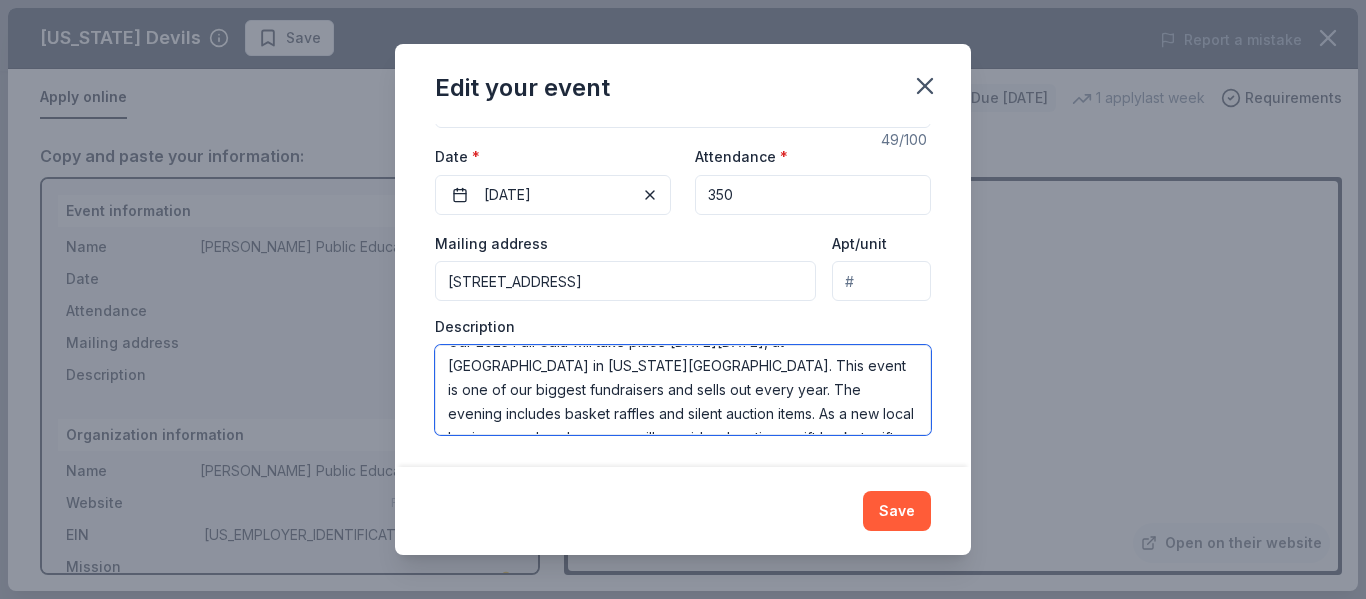 drag, startPoint x: 708, startPoint y: 391, endPoint x: 870, endPoint y: 393, distance: 162.01234 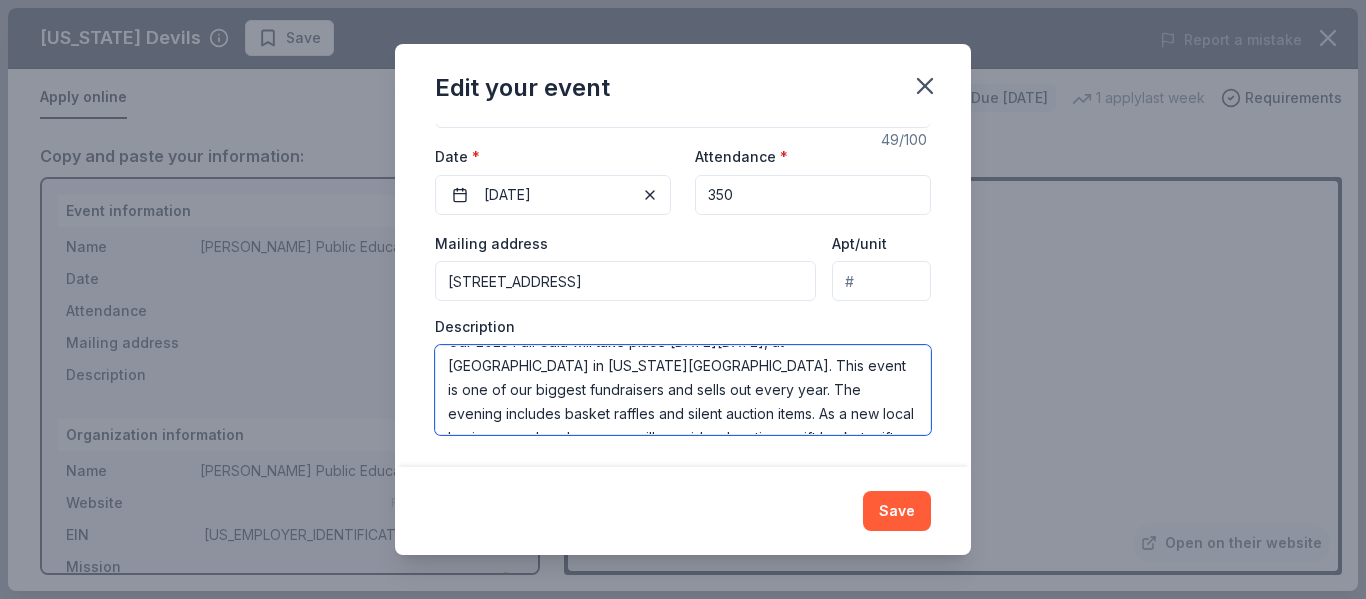 click on "The Ramsey Public Education Foundation in Ramsey, NJ, is a non-profit organization run by volunteers. The goal of the Foundation is to enhance the quality of our children’s education by funding enrichment programs and innovative technologies for the classroom that fall outside of the school budget. To that end, we recently granted the Ramsey Board of Education more than $92,000 thanks to the very generous support of our donors.
Our 2025 Fall Gala will take place on Thursday, October 30, 2025, at Seasons in Washington Township. This event is one of our biggest fundraisers and sells out every year. The evening includes basket raffles and silent auction items. As a new local business, and we hope you will consider donating a gift basket, gift card/certificate, or monetary donation in an amount that you deem appropriate for our 2025 event." at bounding box center [683, 390] 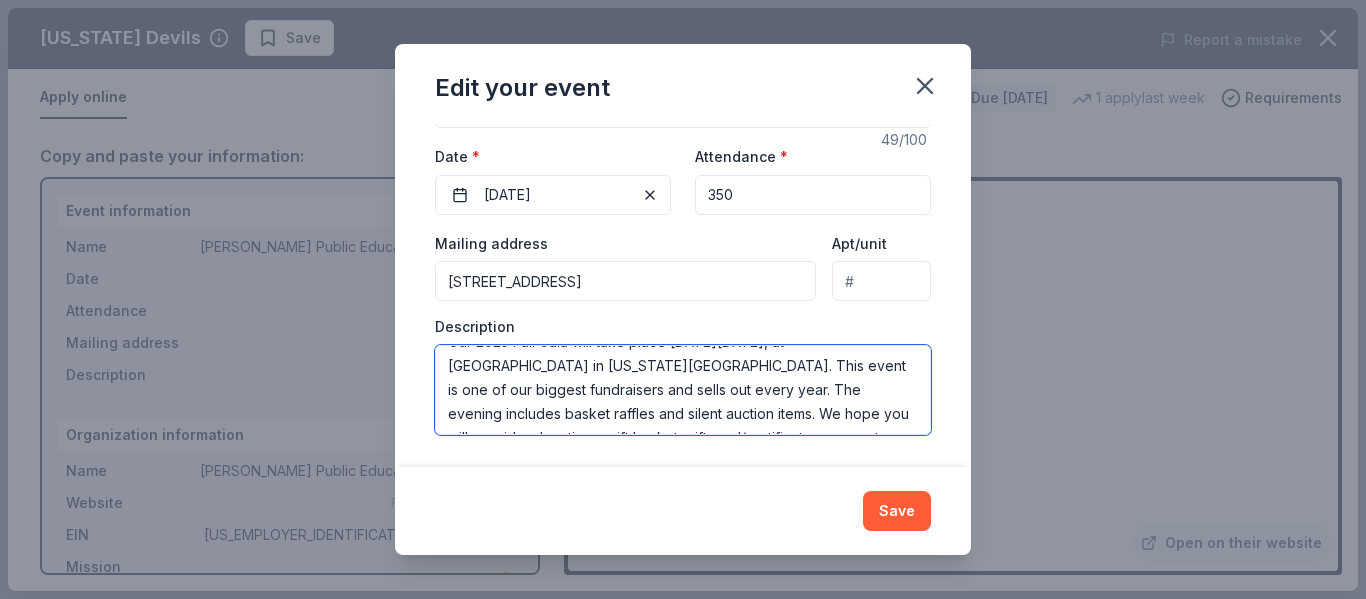 scroll, scrollTop: 264, scrollLeft: 0, axis: vertical 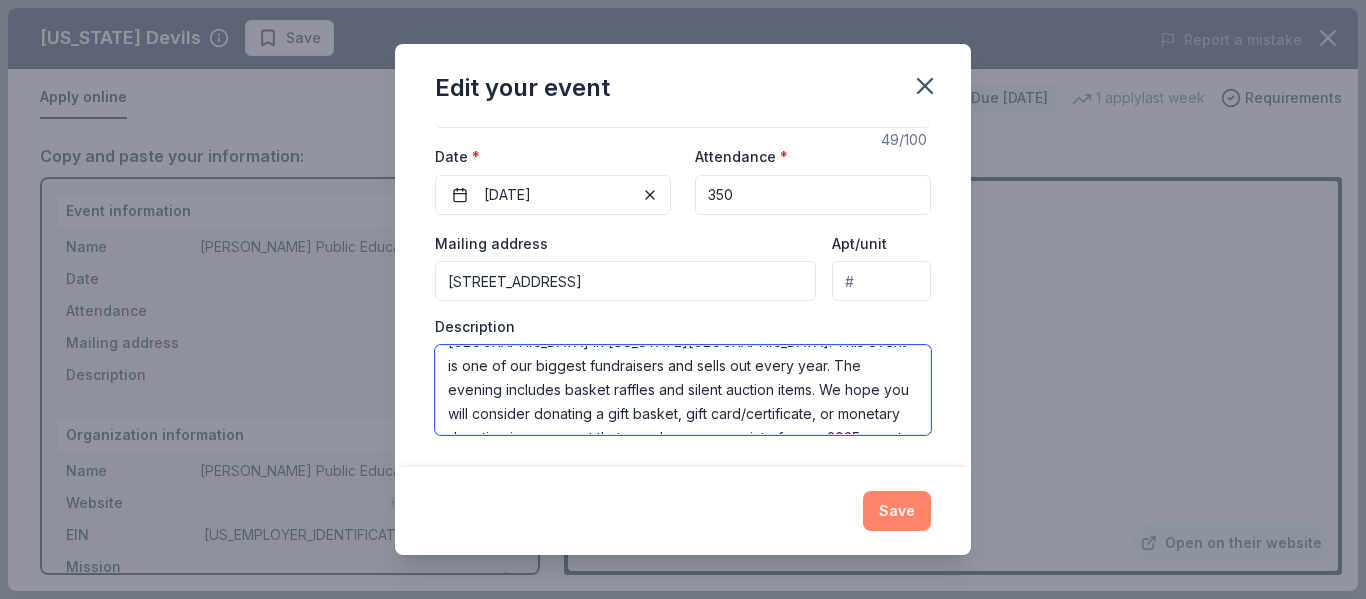 type on "The Ramsey Public Education Foundation in Ramsey, NJ, is a non-profit organization run by volunteers. The goal of the Foundation is to enhance the quality of our children’s education by funding enrichment programs and innovative technologies for the classroom that fall outside of the school budget. To that end, we recently granted the Ramsey Board of Education more than $92,000 thanks to the very generous support of our donors.
Our 2025 Fall Gala will take place on Thursday, October 30, 2025, at Seasons in Washington Township. This event is one of our biggest fundraisers and sells out every year. The evening includes basket raffles and silent auction items. We hope you will consider donating a gift basket, gift card/certificate, or monetary donation in an amount that you deem appropriate for our 2025 event." 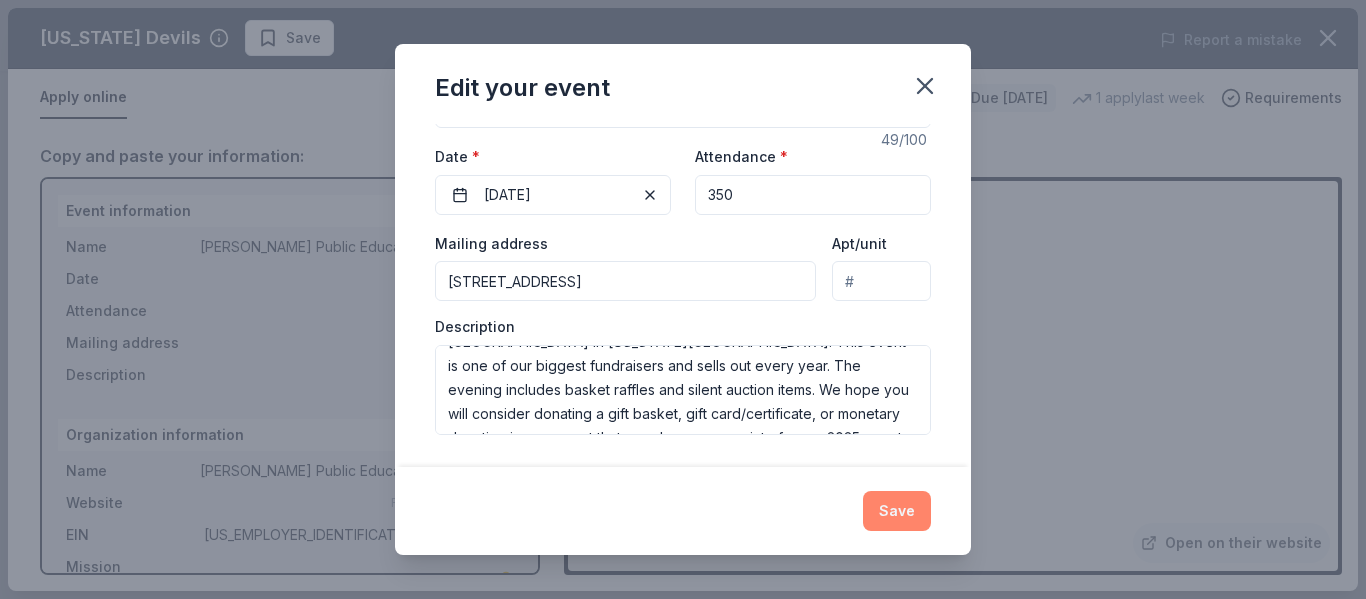 click on "Save" at bounding box center (897, 511) 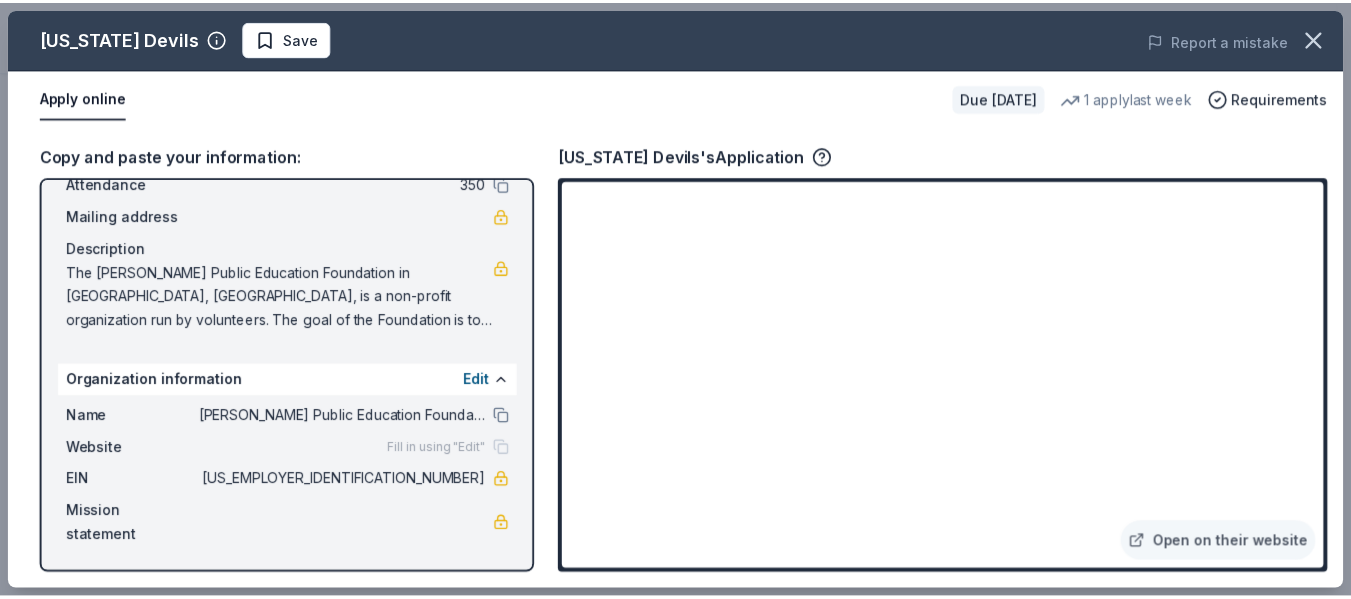 scroll, scrollTop: 0, scrollLeft: 0, axis: both 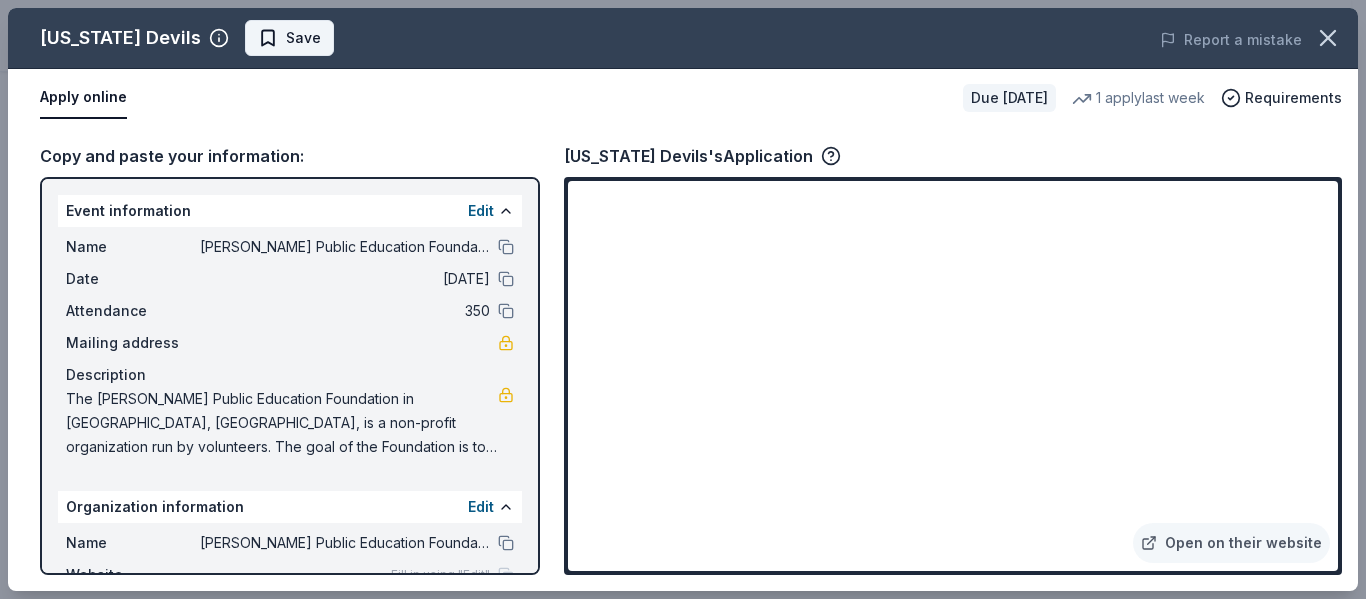 click on "Save" at bounding box center (303, 38) 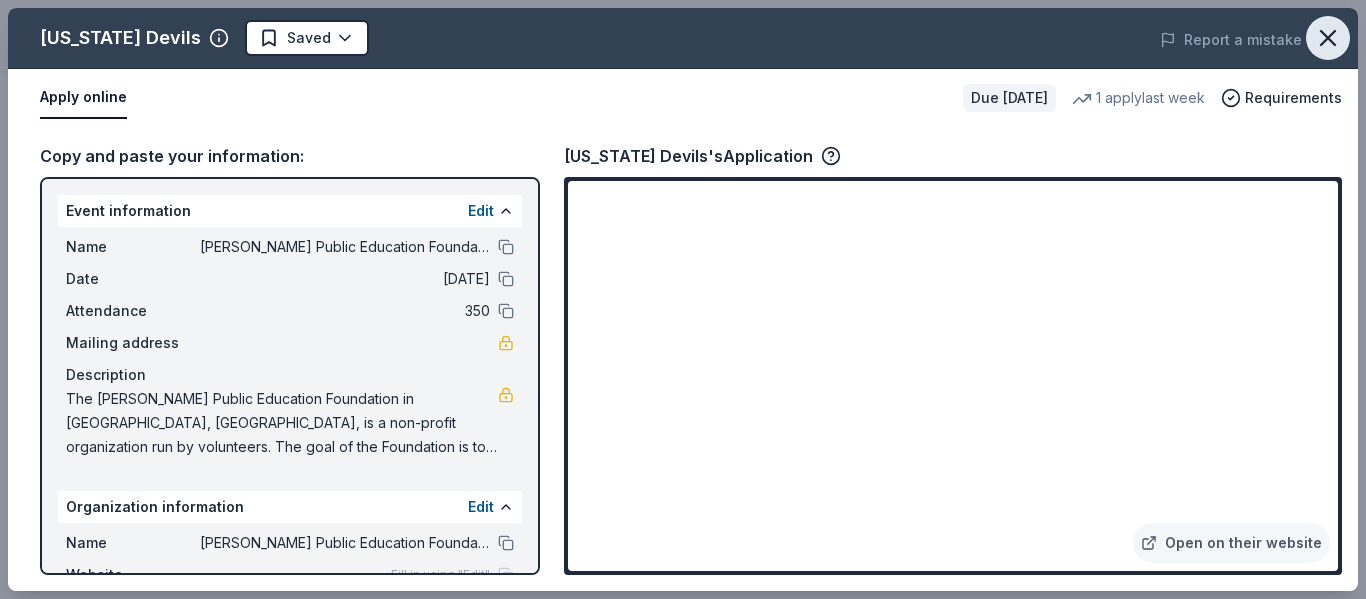 click 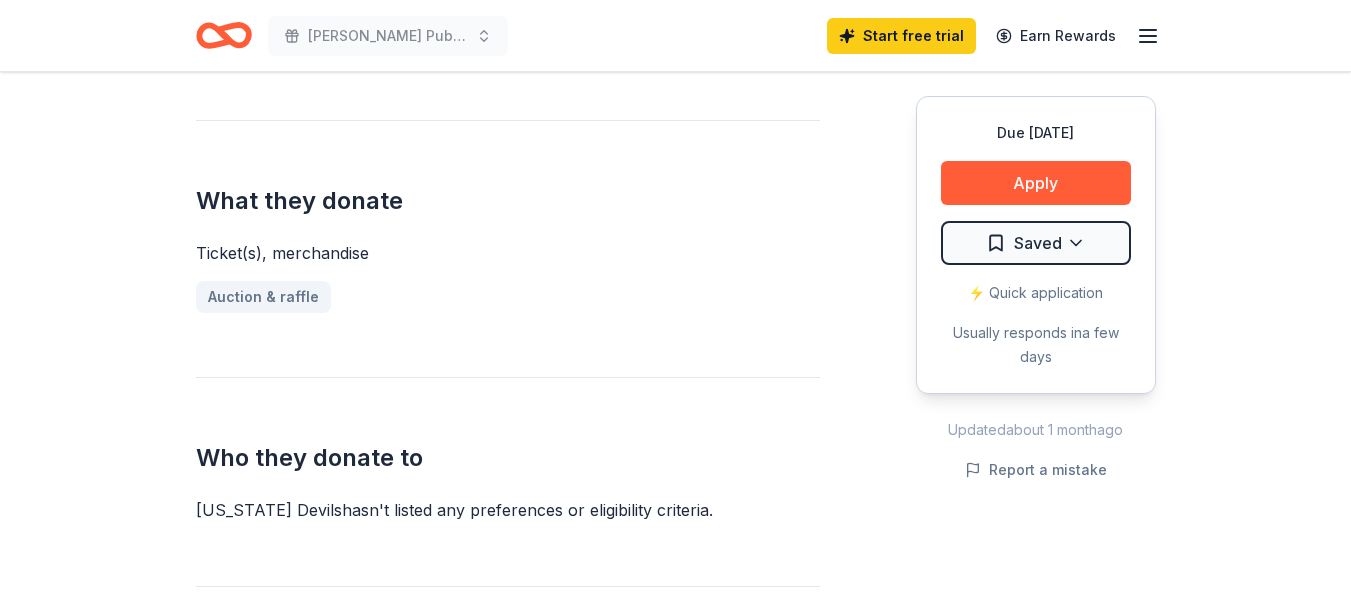 click 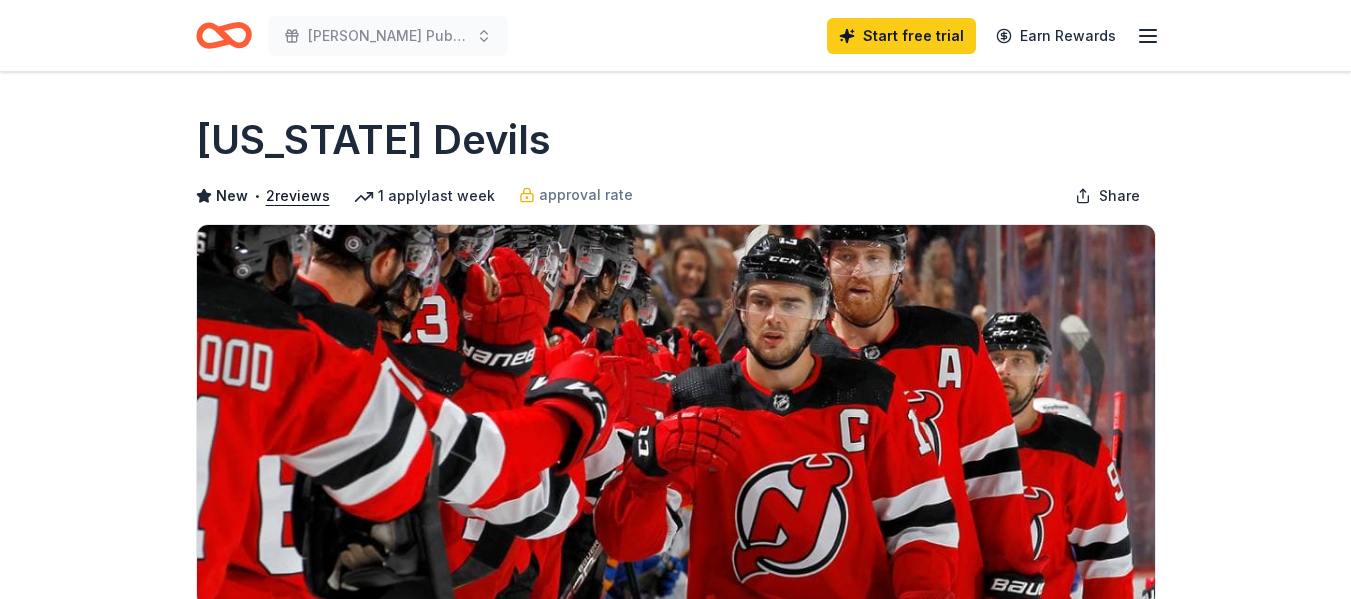 scroll, scrollTop: 736, scrollLeft: 0, axis: vertical 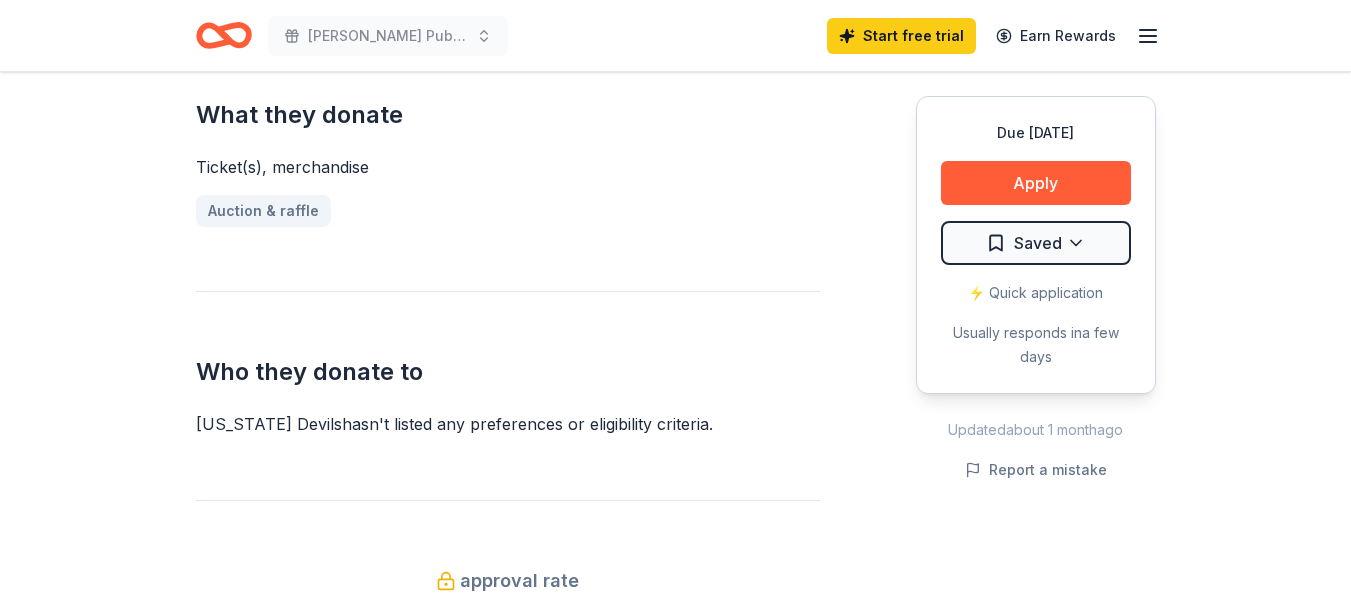 click 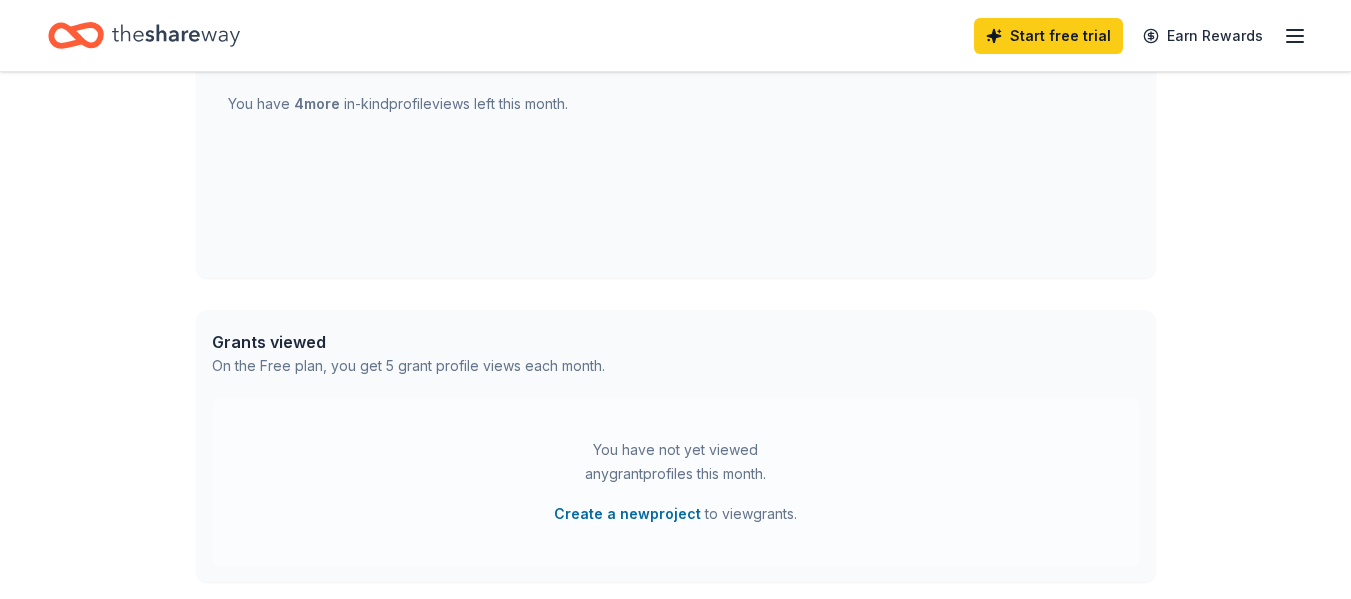 scroll, scrollTop: 0, scrollLeft: 0, axis: both 